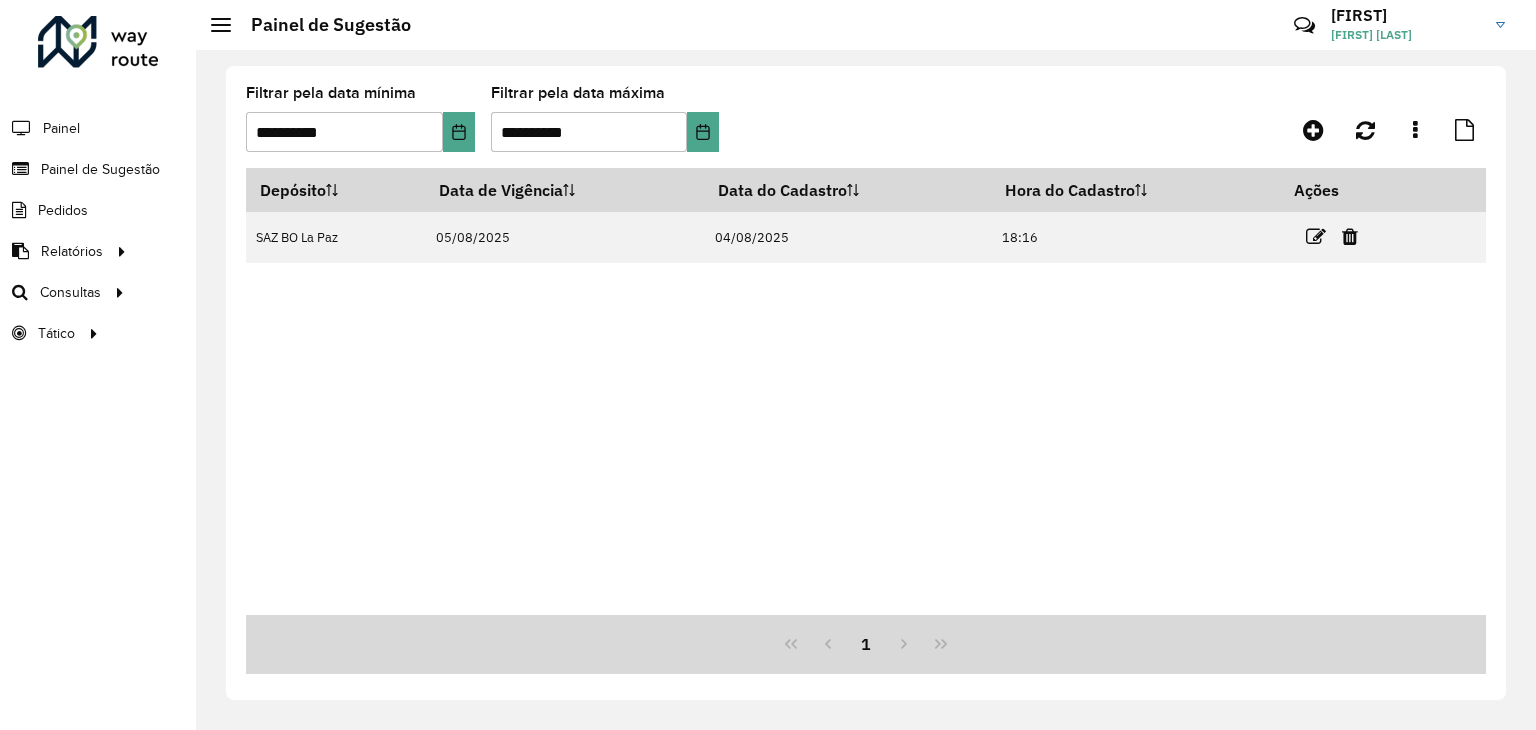 scroll, scrollTop: 0, scrollLeft: 0, axis: both 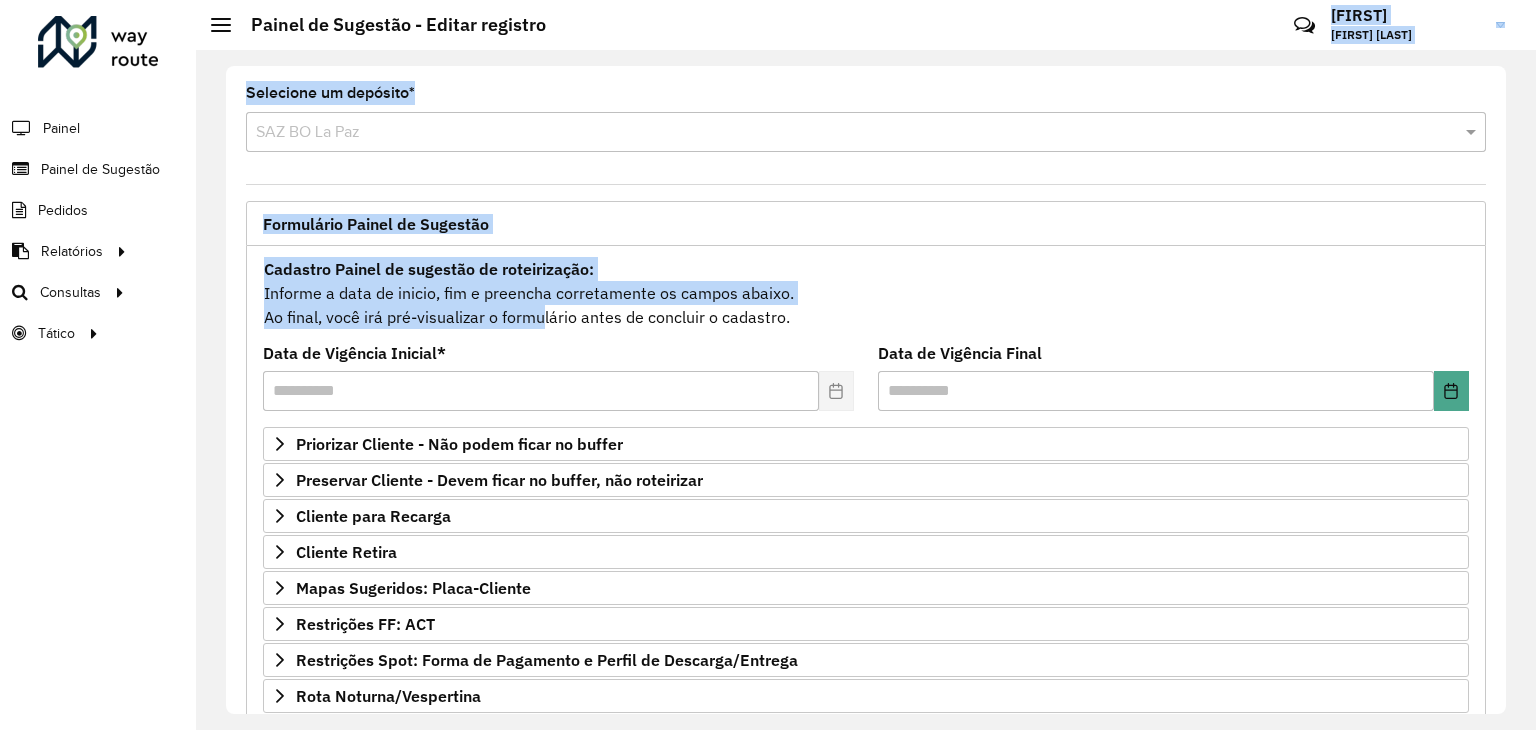 drag, startPoint x: 438, startPoint y: 323, endPoint x: 572, endPoint y: 20, distance: 331.308 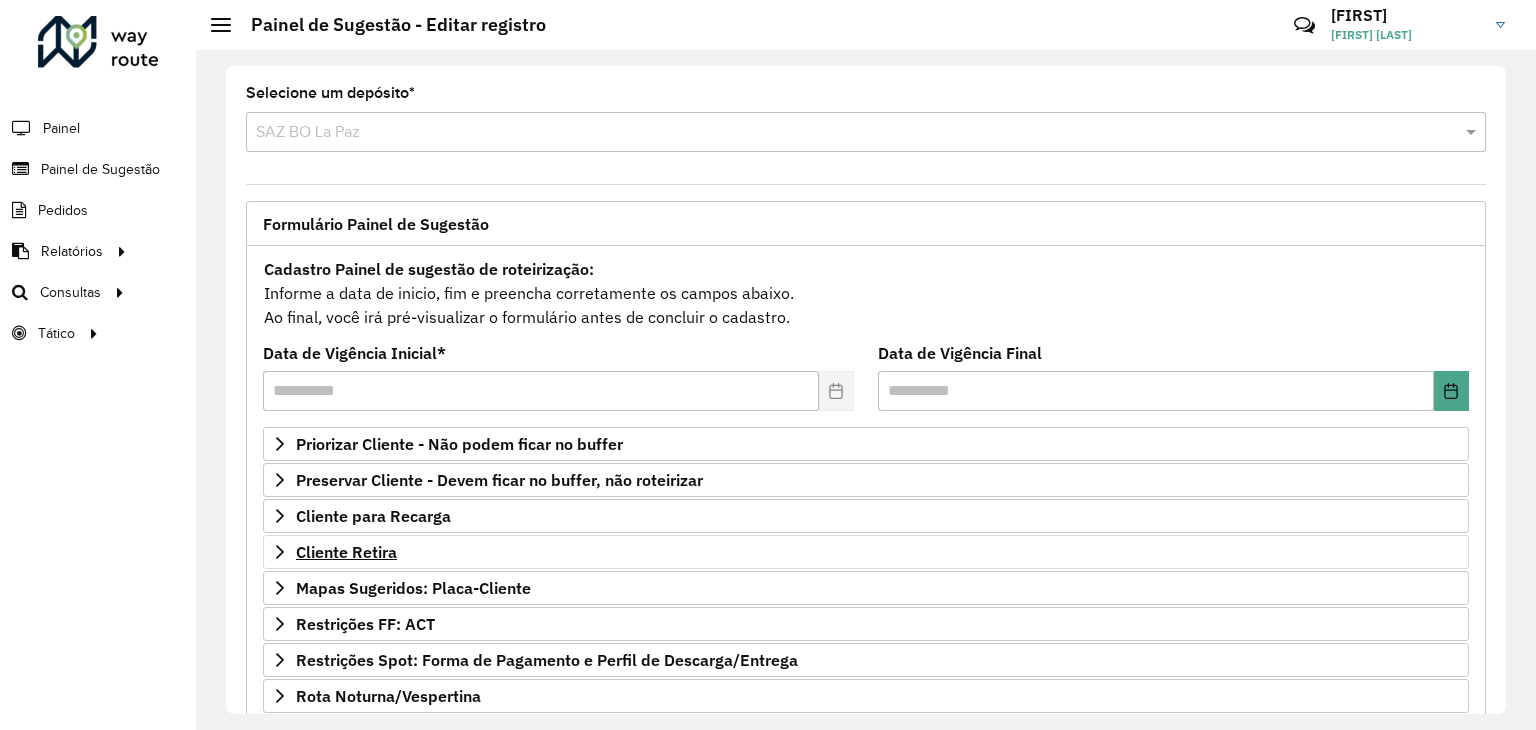 scroll, scrollTop: 224, scrollLeft: 0, axis: vertical 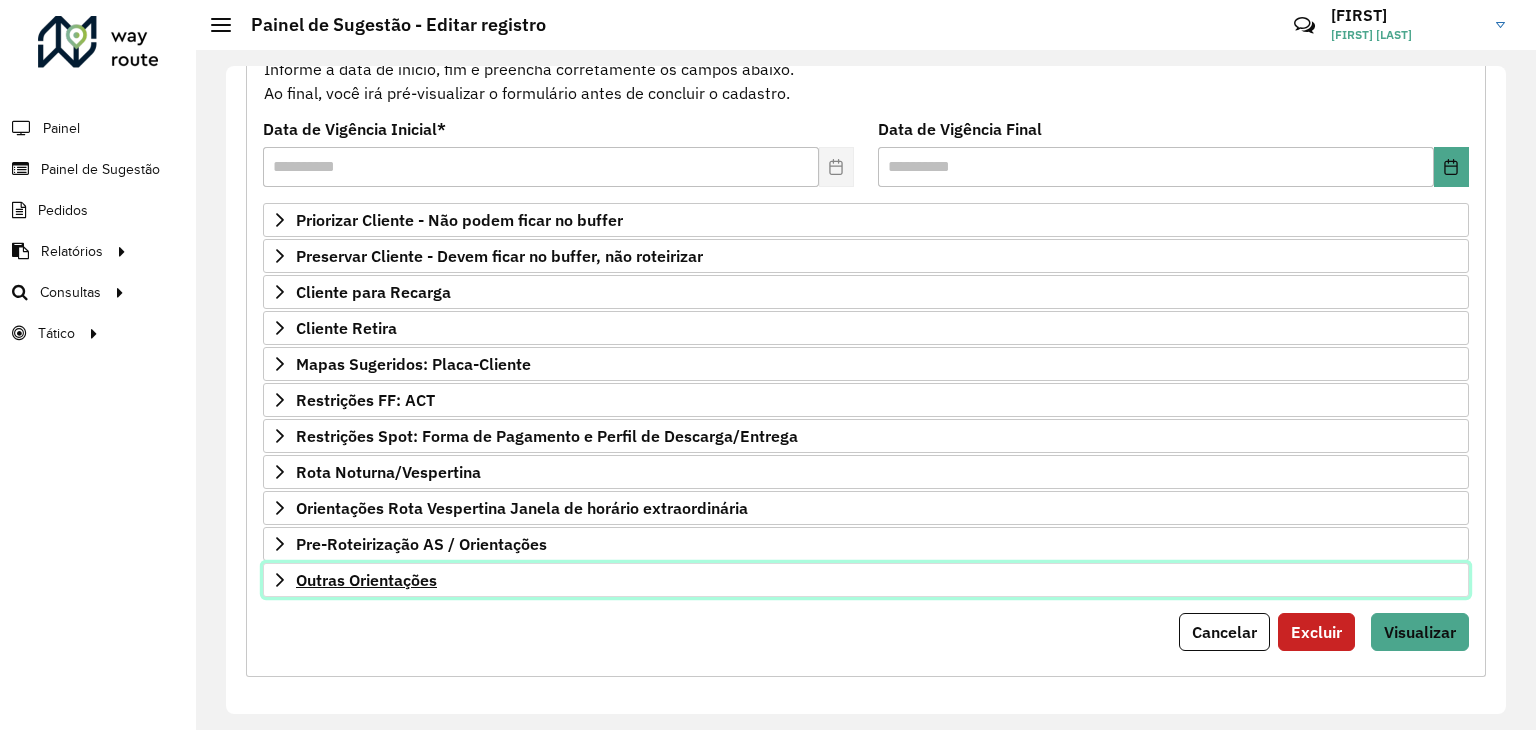 click on "Outras Orientações" at bounding box center (366, 580) 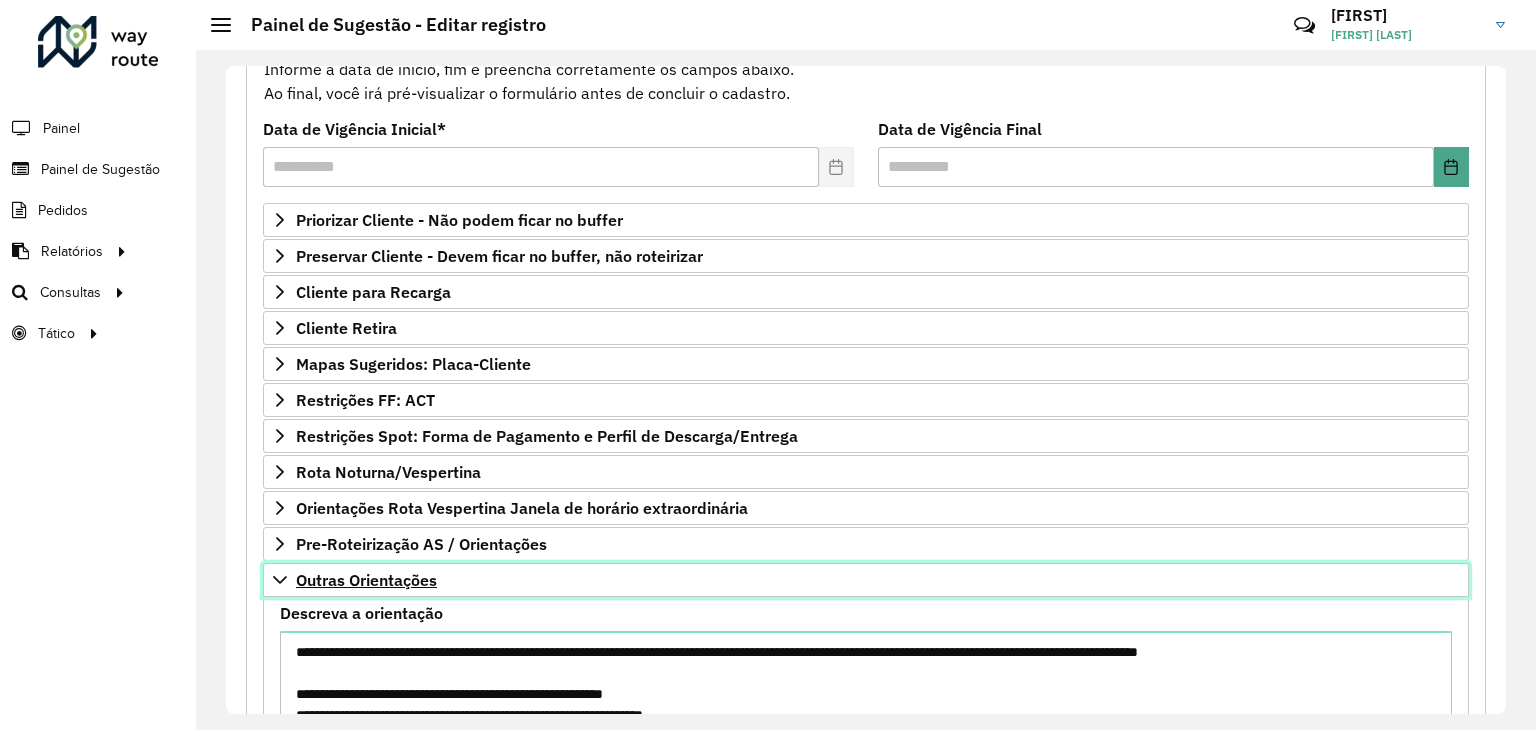 scroll, scrollTop: 453, scrollLeft: 0, axis: vertical 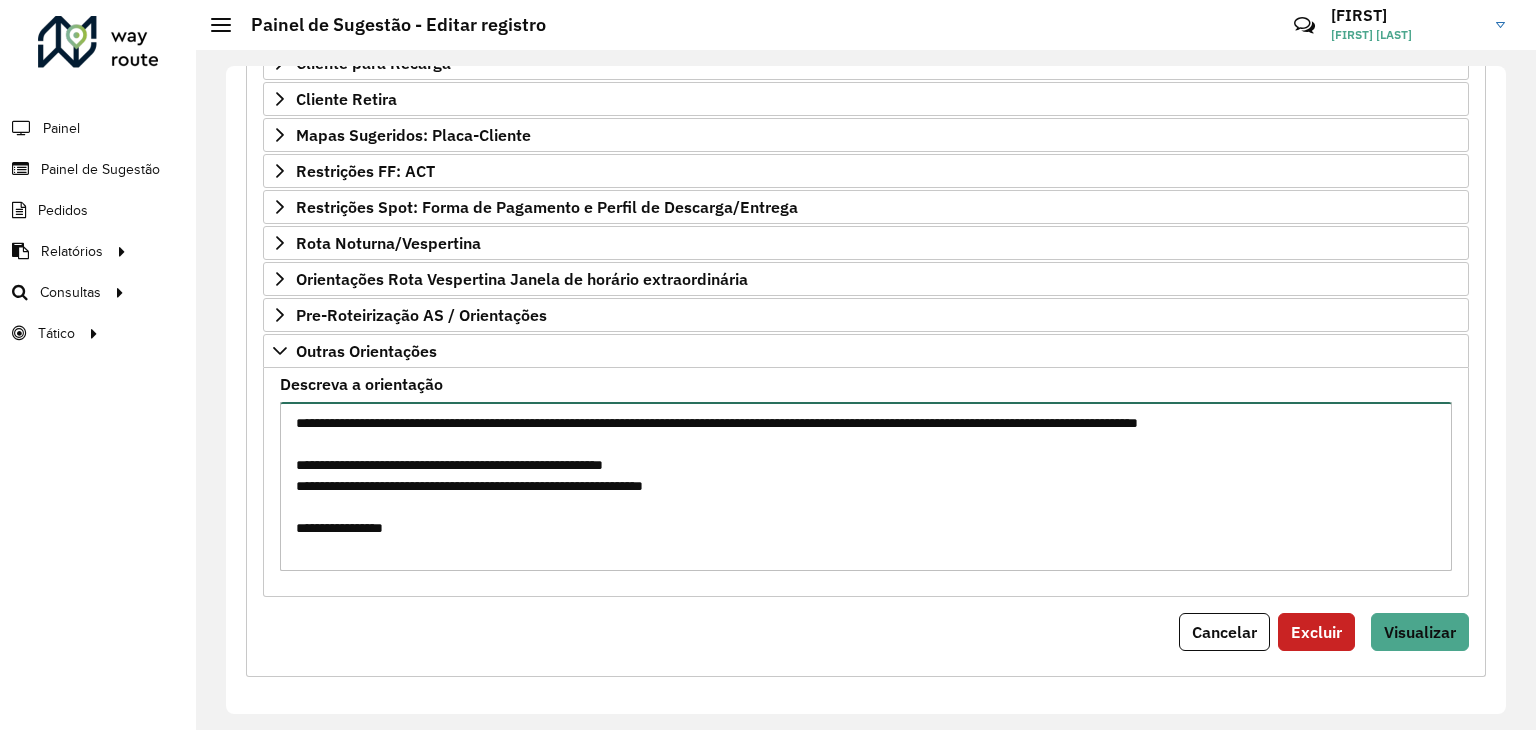 click on "**********" at bounding box center (866, 486) 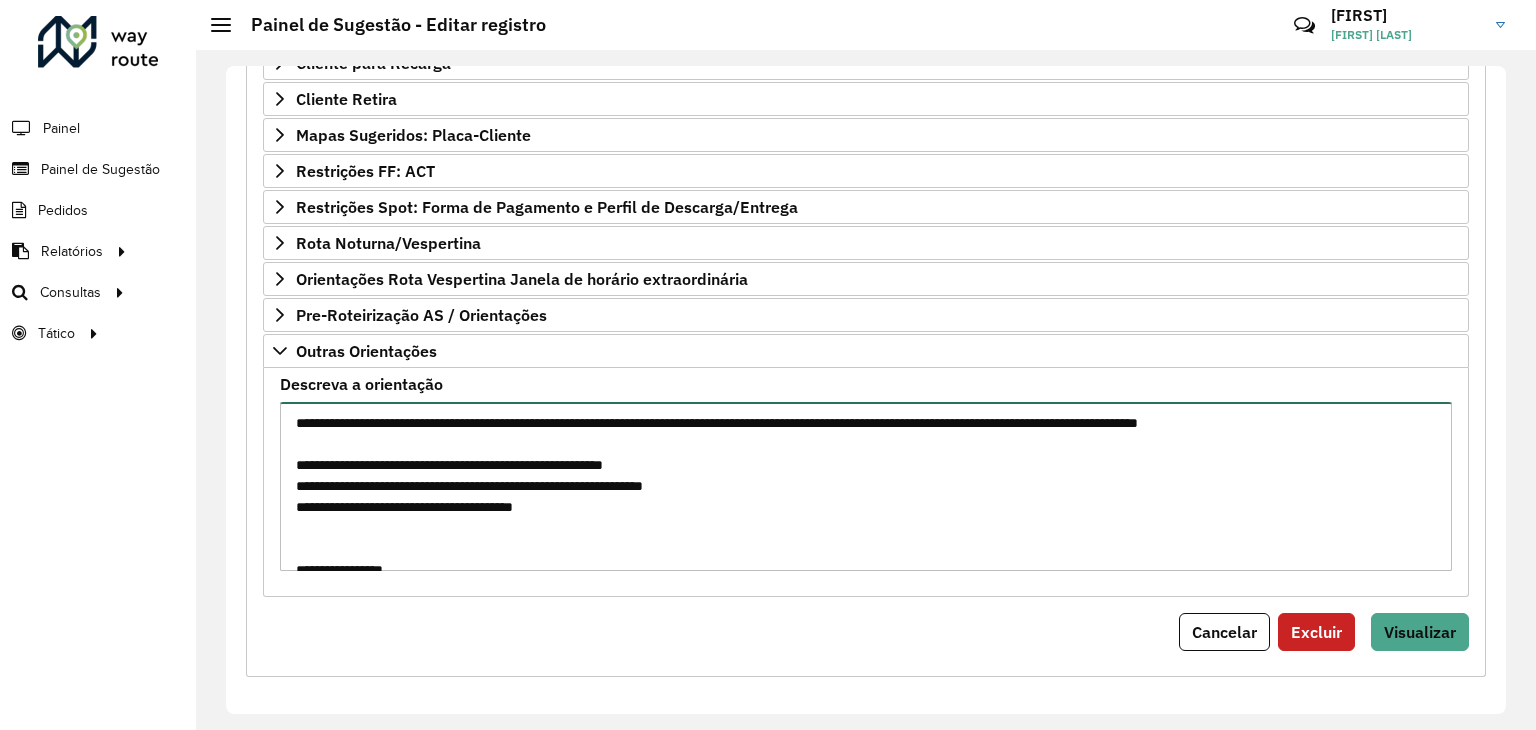 click on "**********" at bounding box center [866, 486] 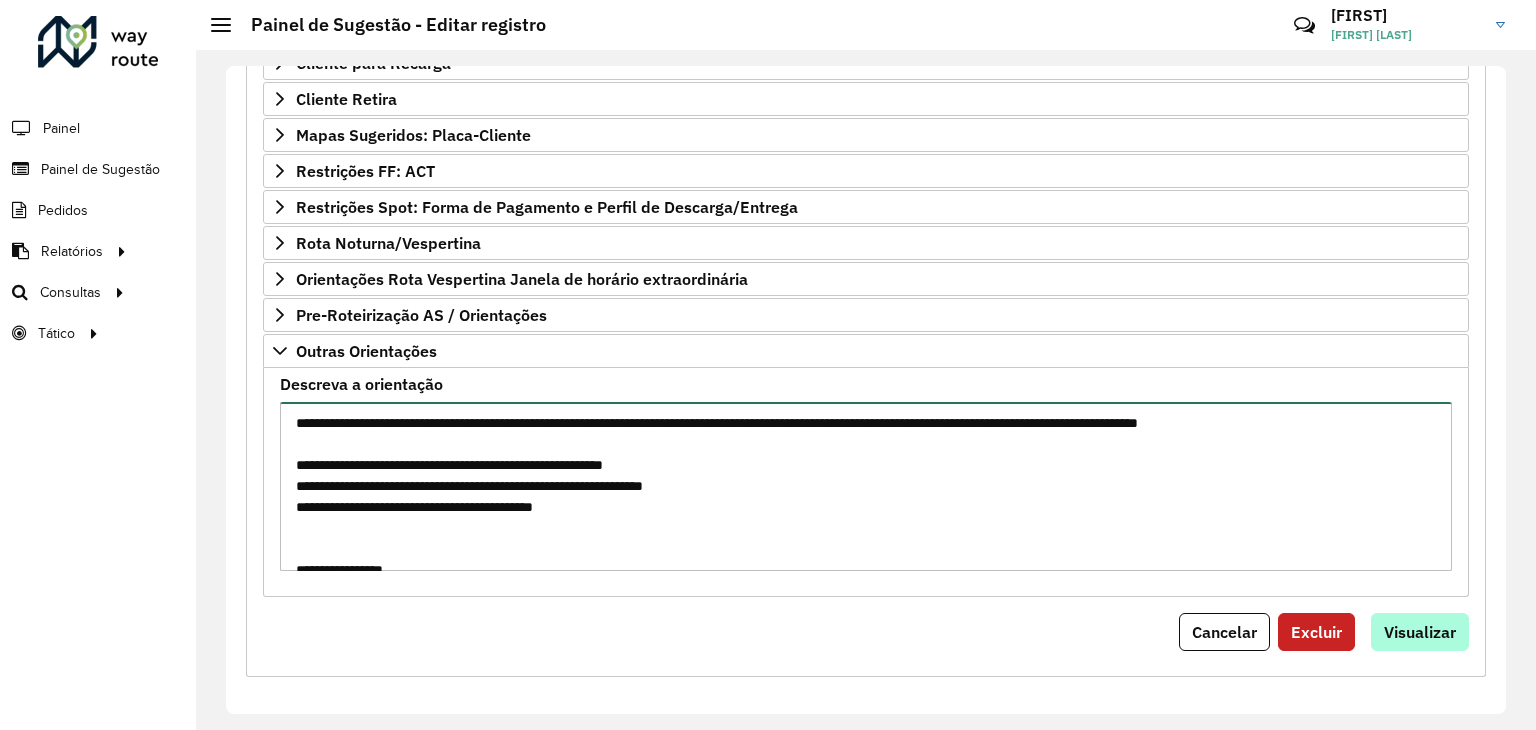 type on "**********" 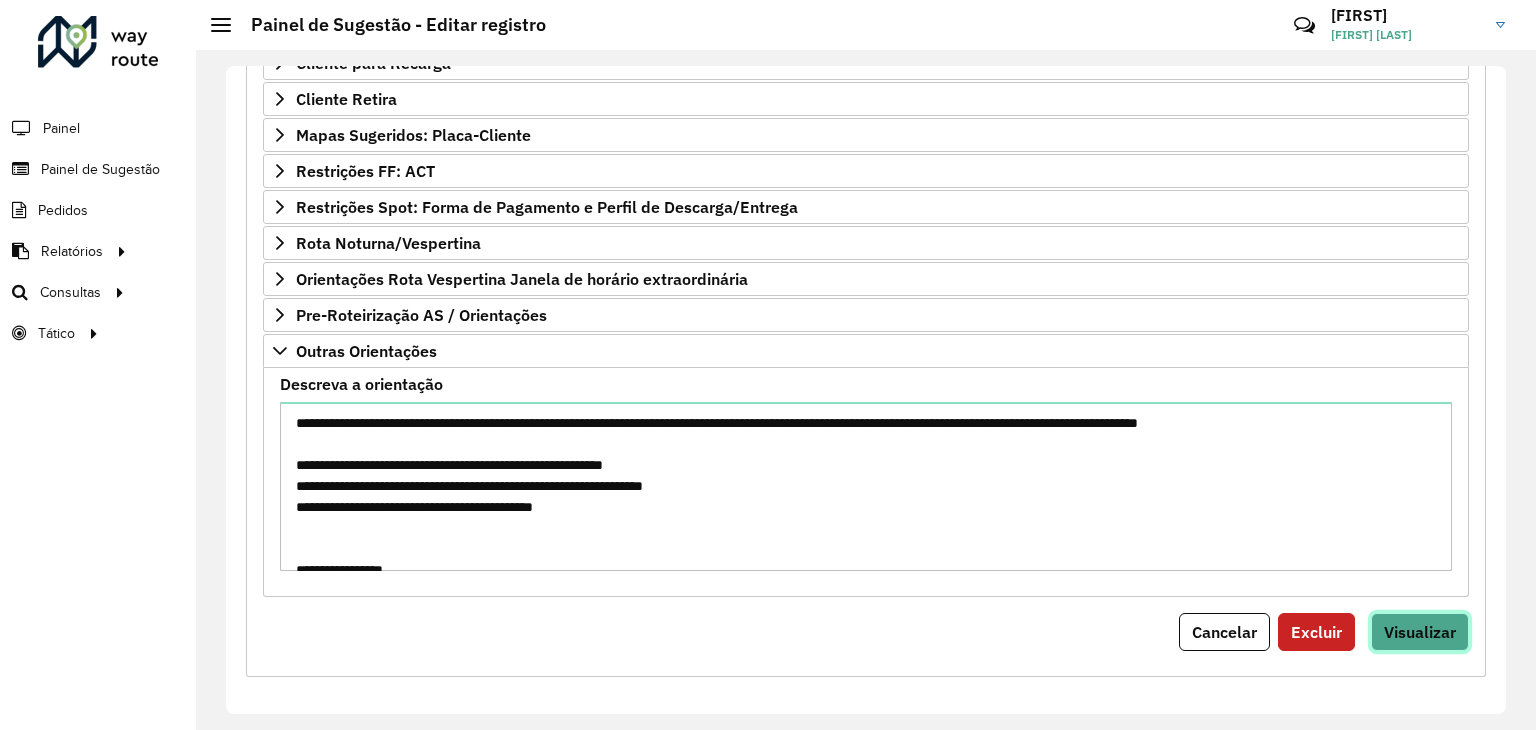 click on "Visualizar" at bounding box center [1420, 632] 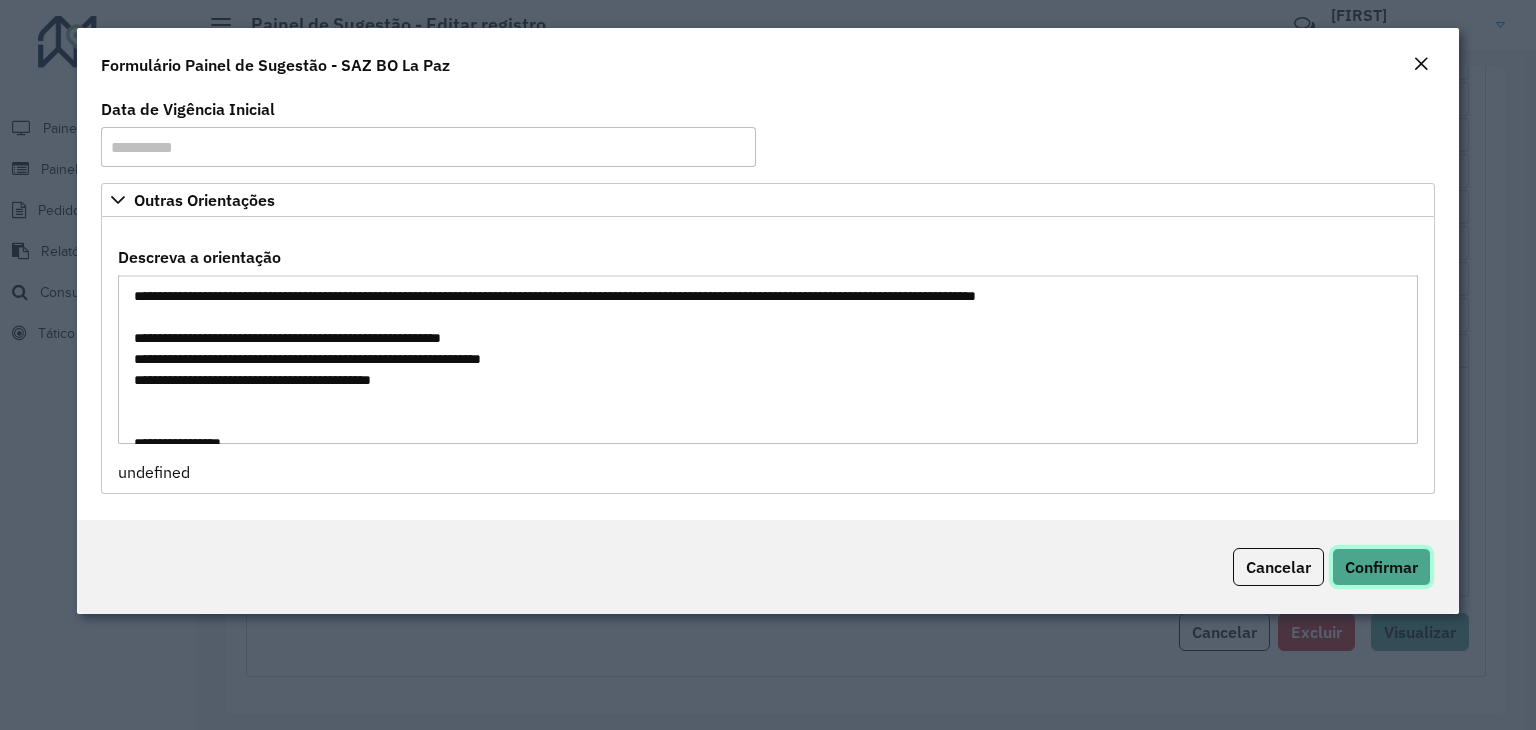 click on "Confirmar" 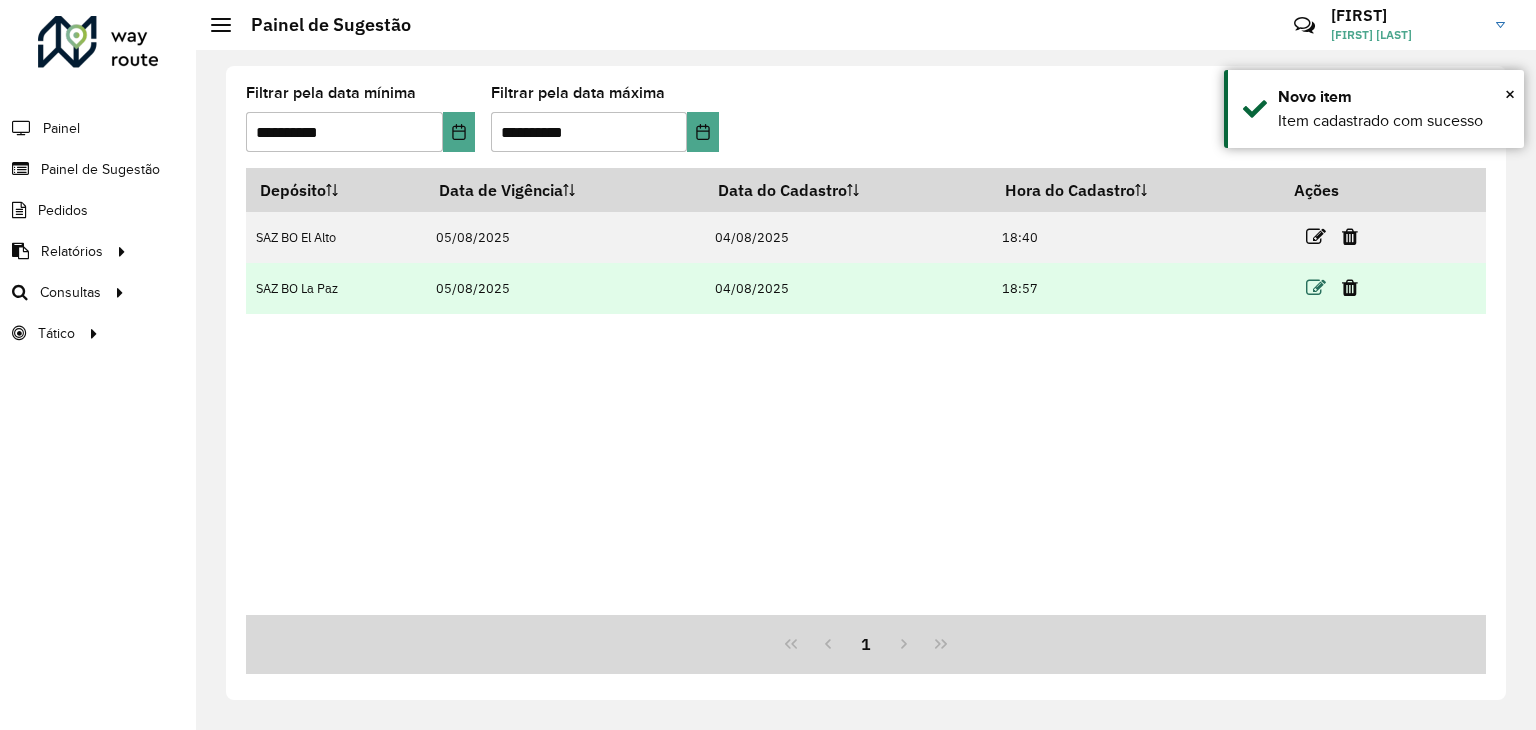 click at bounding box center [1316, 288] 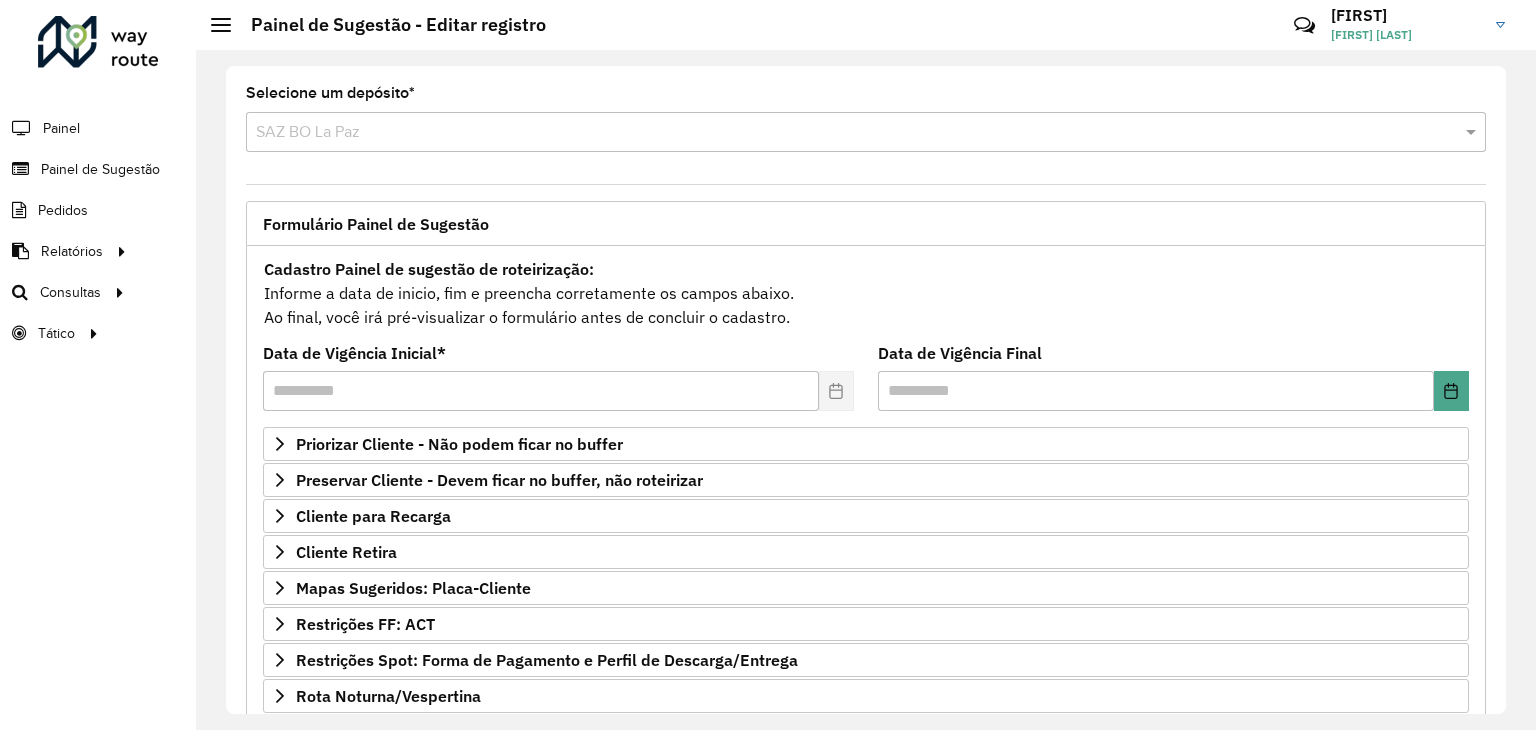 scroll, scrollTop: 224, scrollLeft: 0, axis: vertical 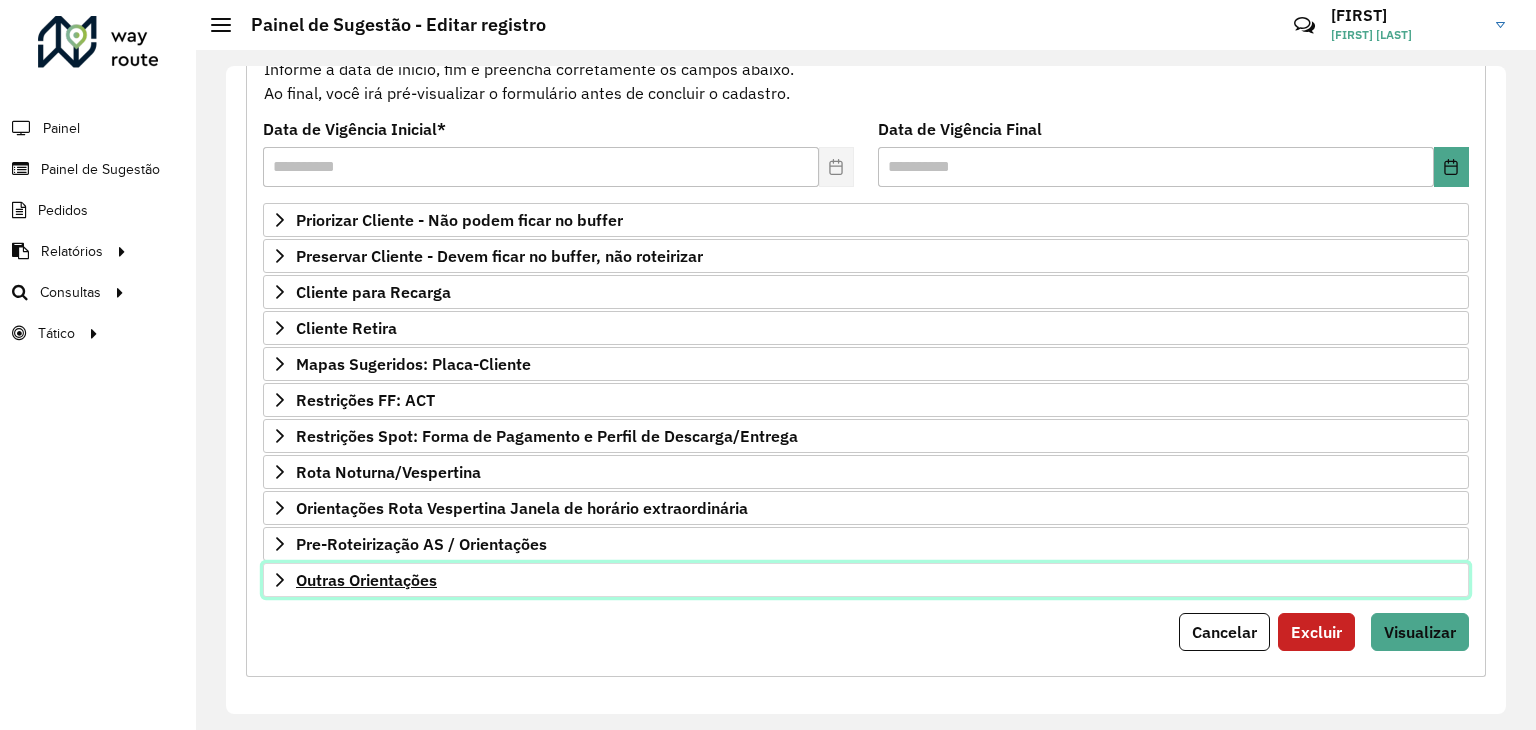 click on "Outras Orientações" at bounding box center [366, 580] 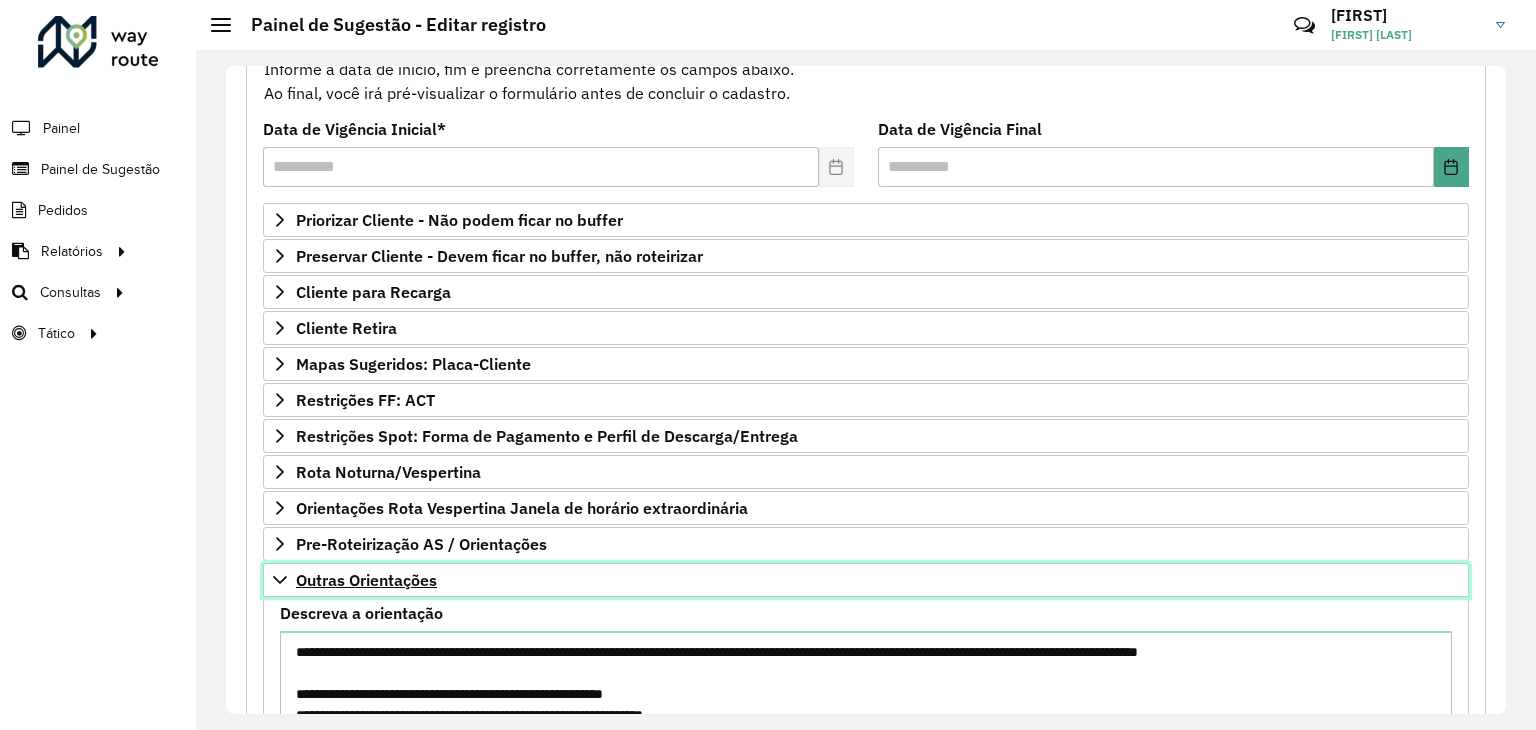 scroll, scrollTop: 453, scrollLeft: 0, axis: vertical 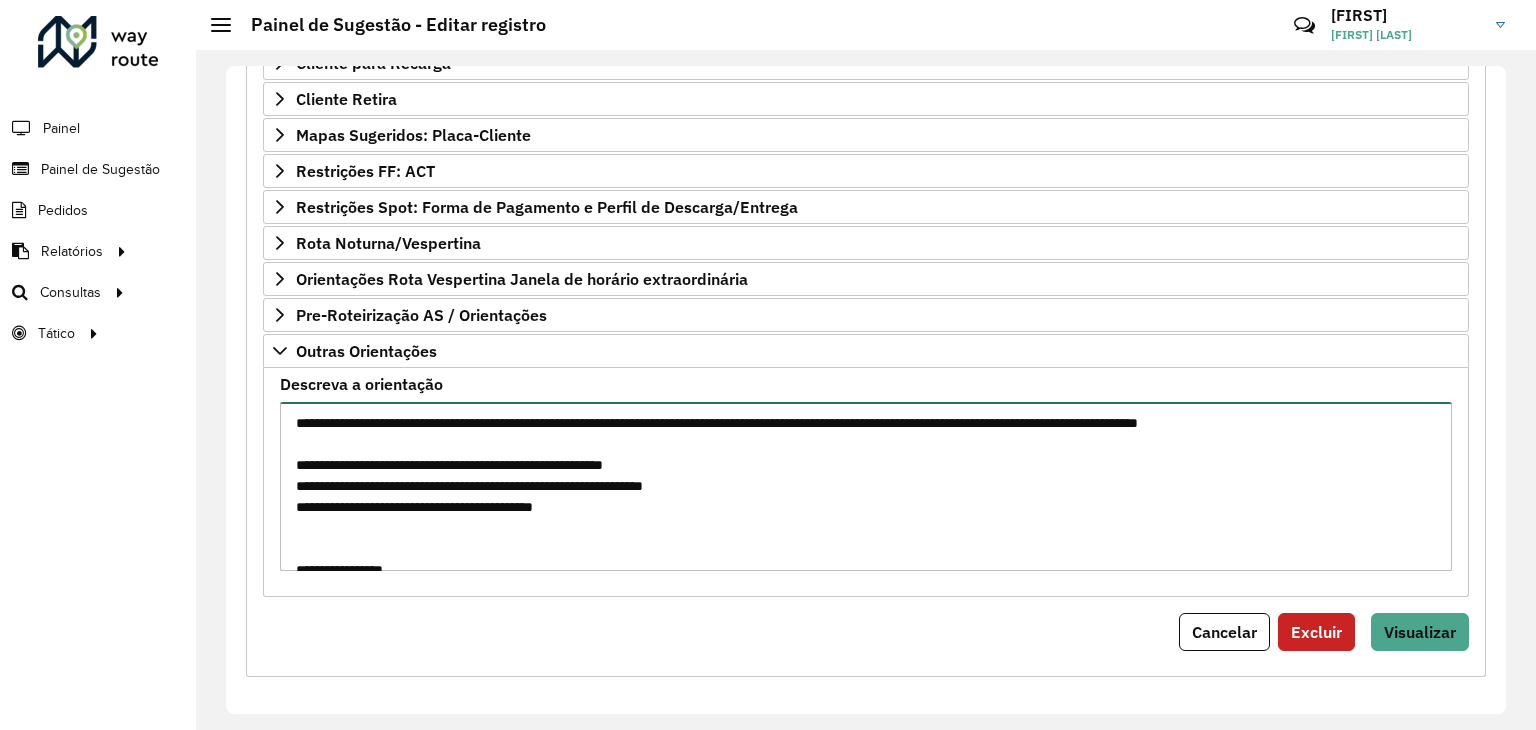 click on "**********" at bounding box center [866, 486] 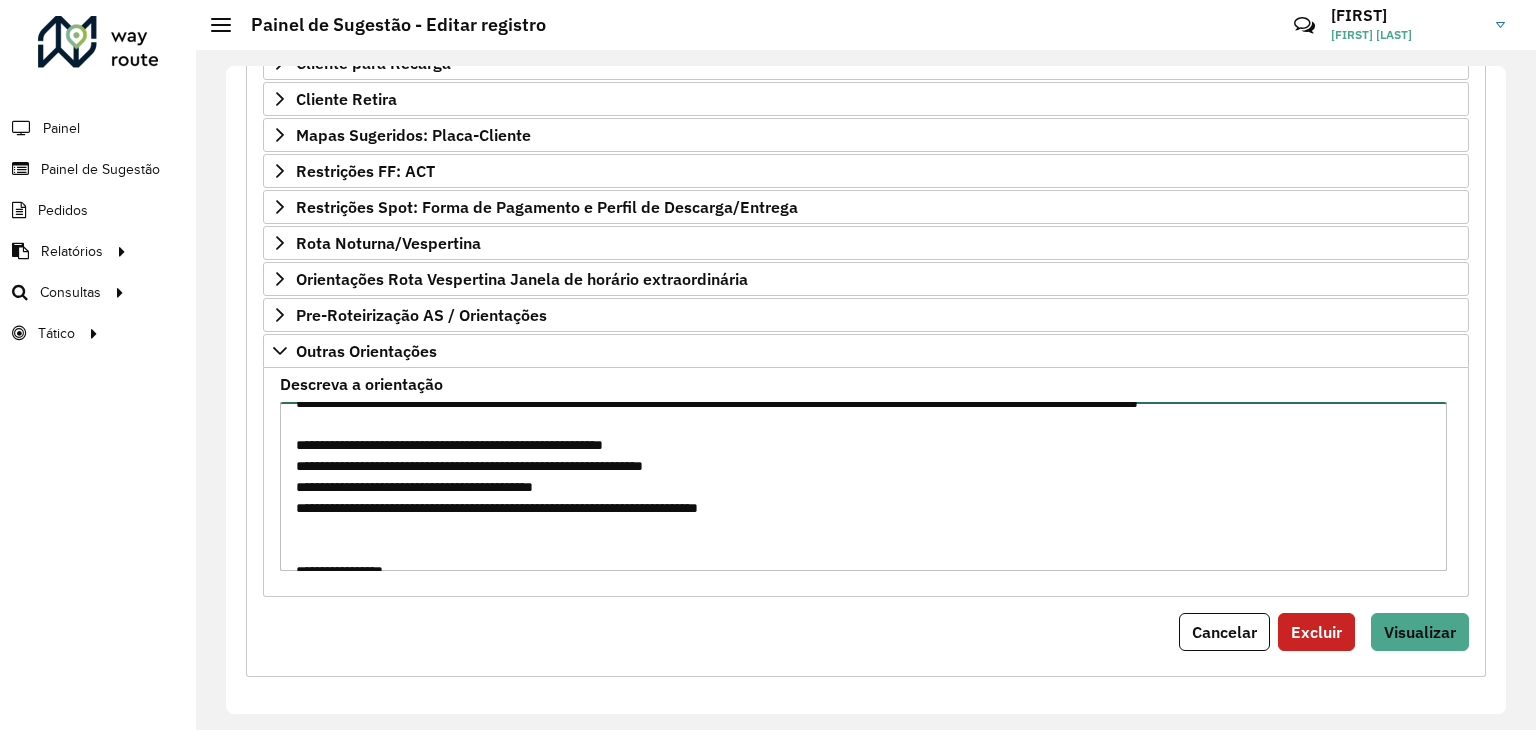 click on "**********" at bounding box center (863, 486) 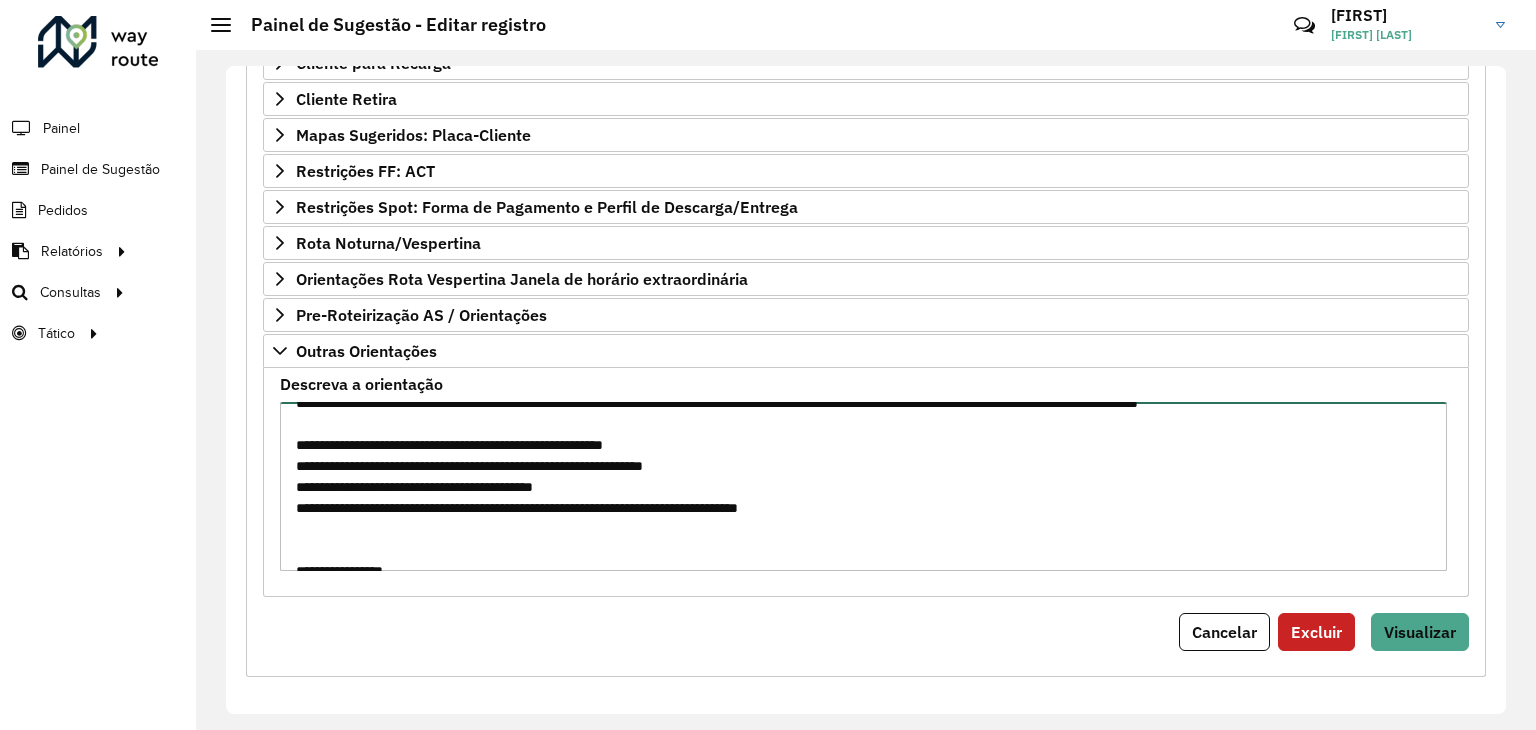 click on "**********" at bounding box center [863, 486] 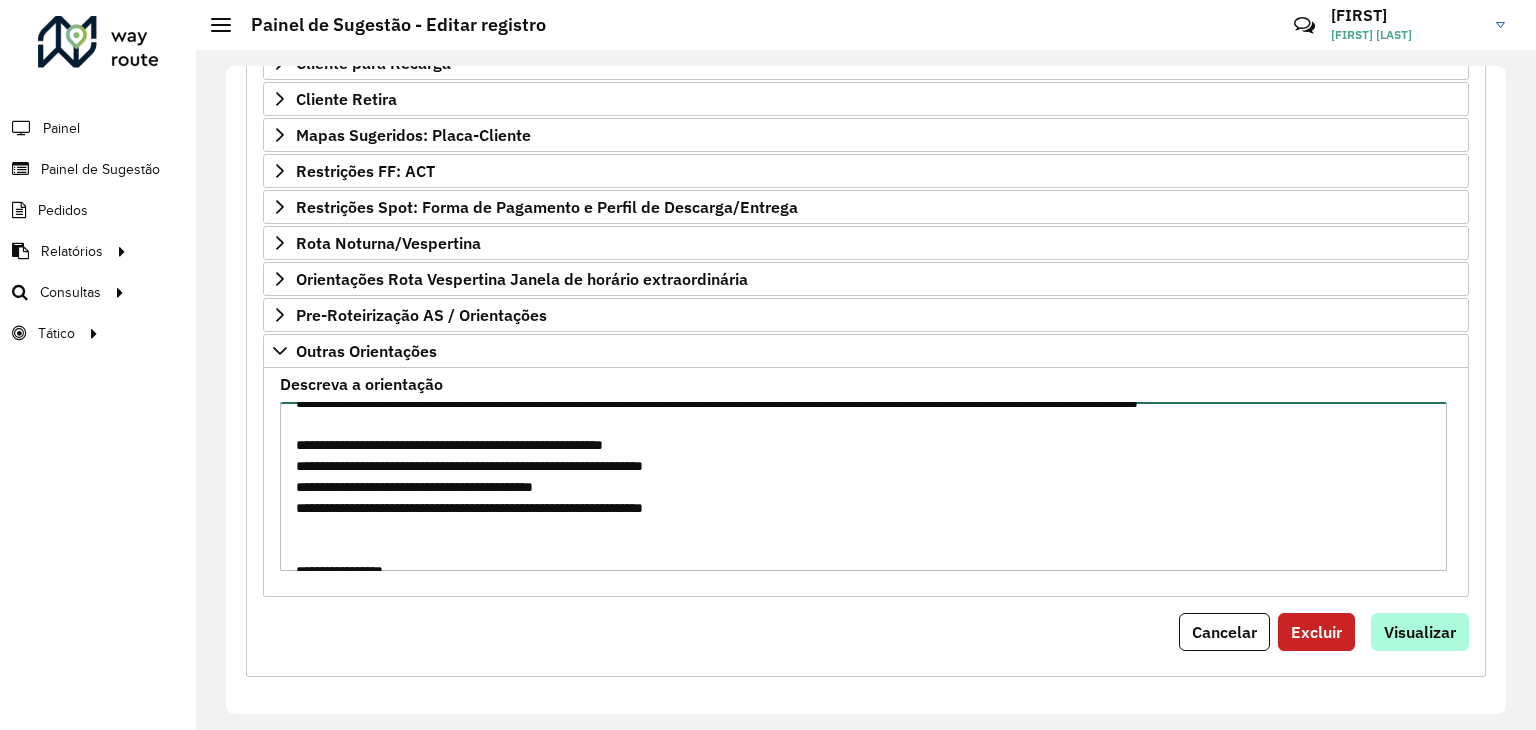 type on "**********" 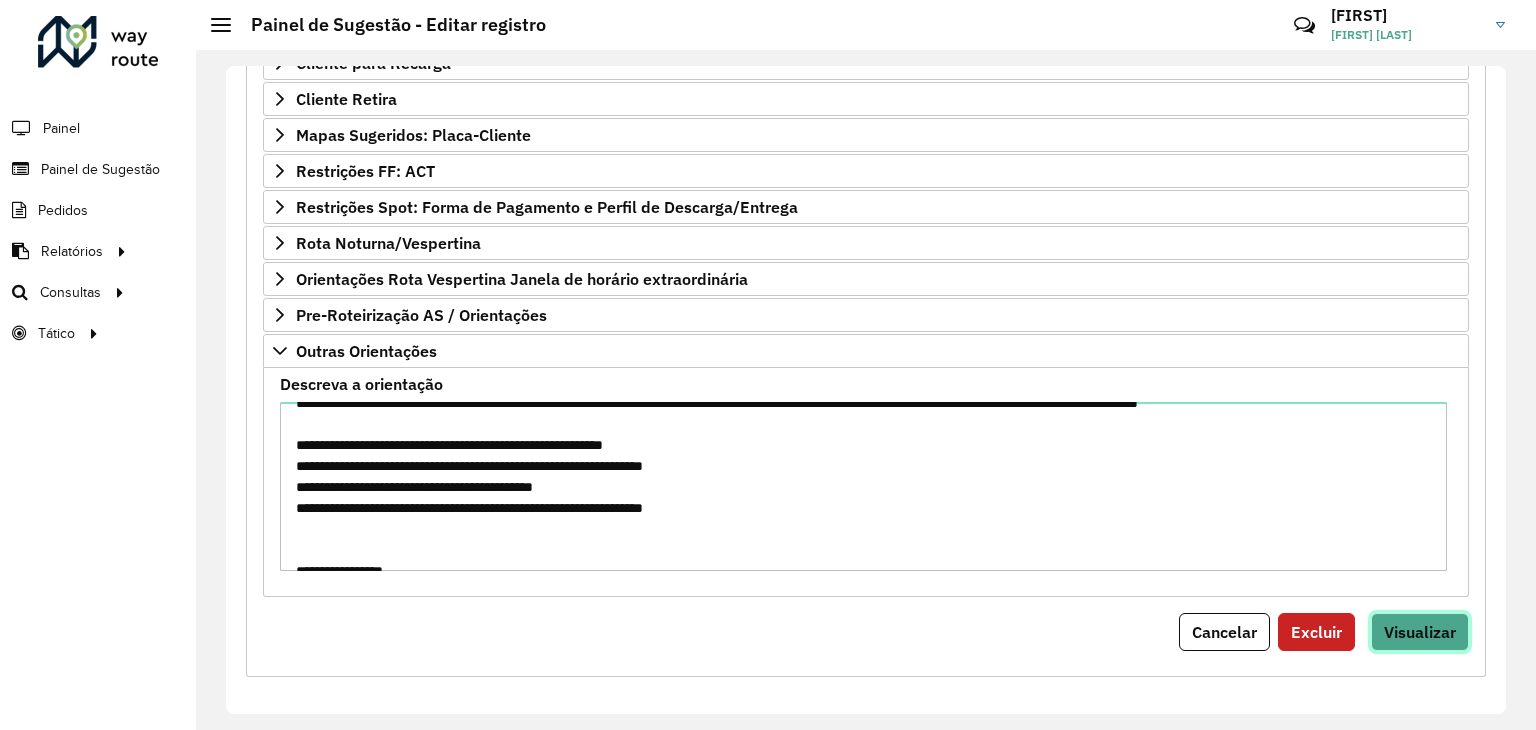 click on "Visualizar" at bounding box center (1420, 632) 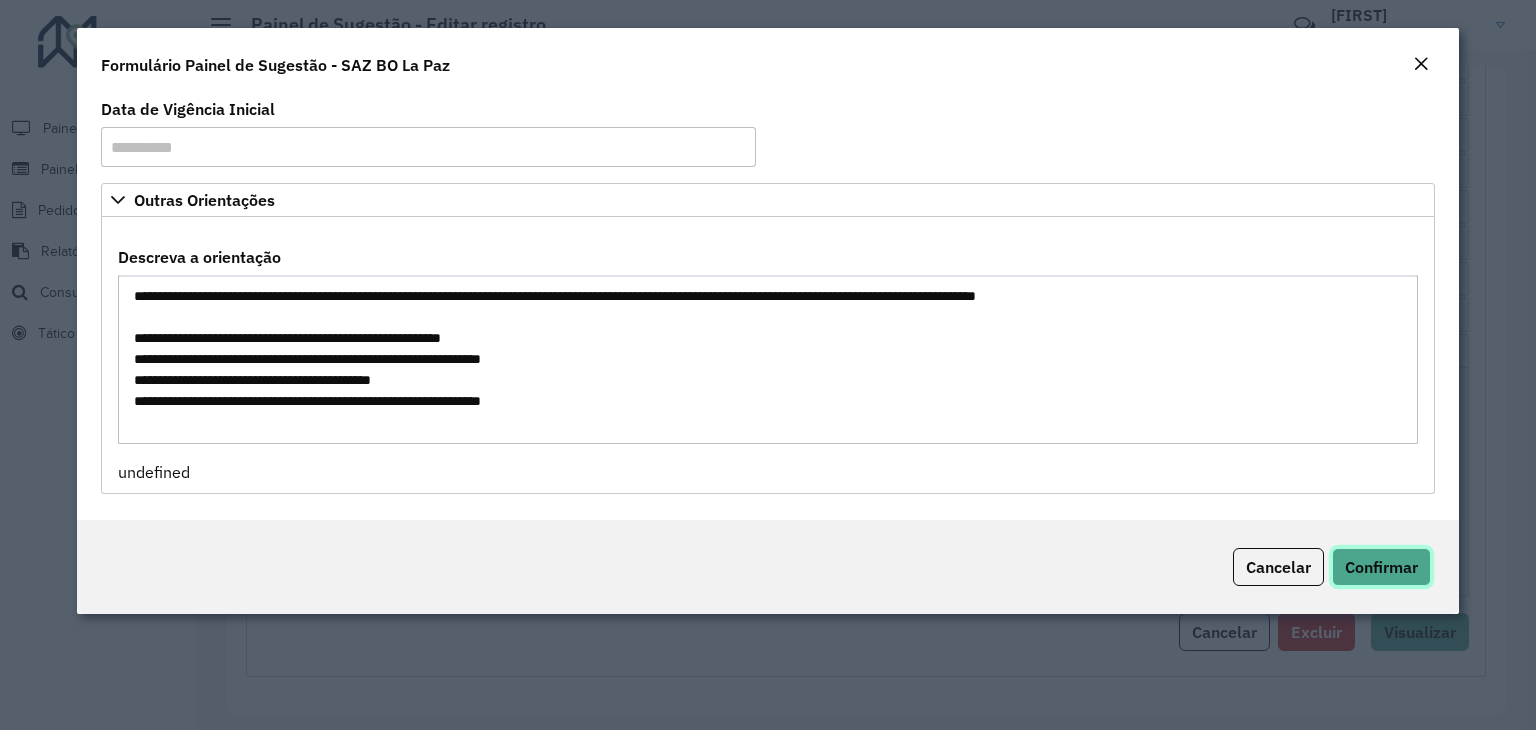 click on "Confirmar" 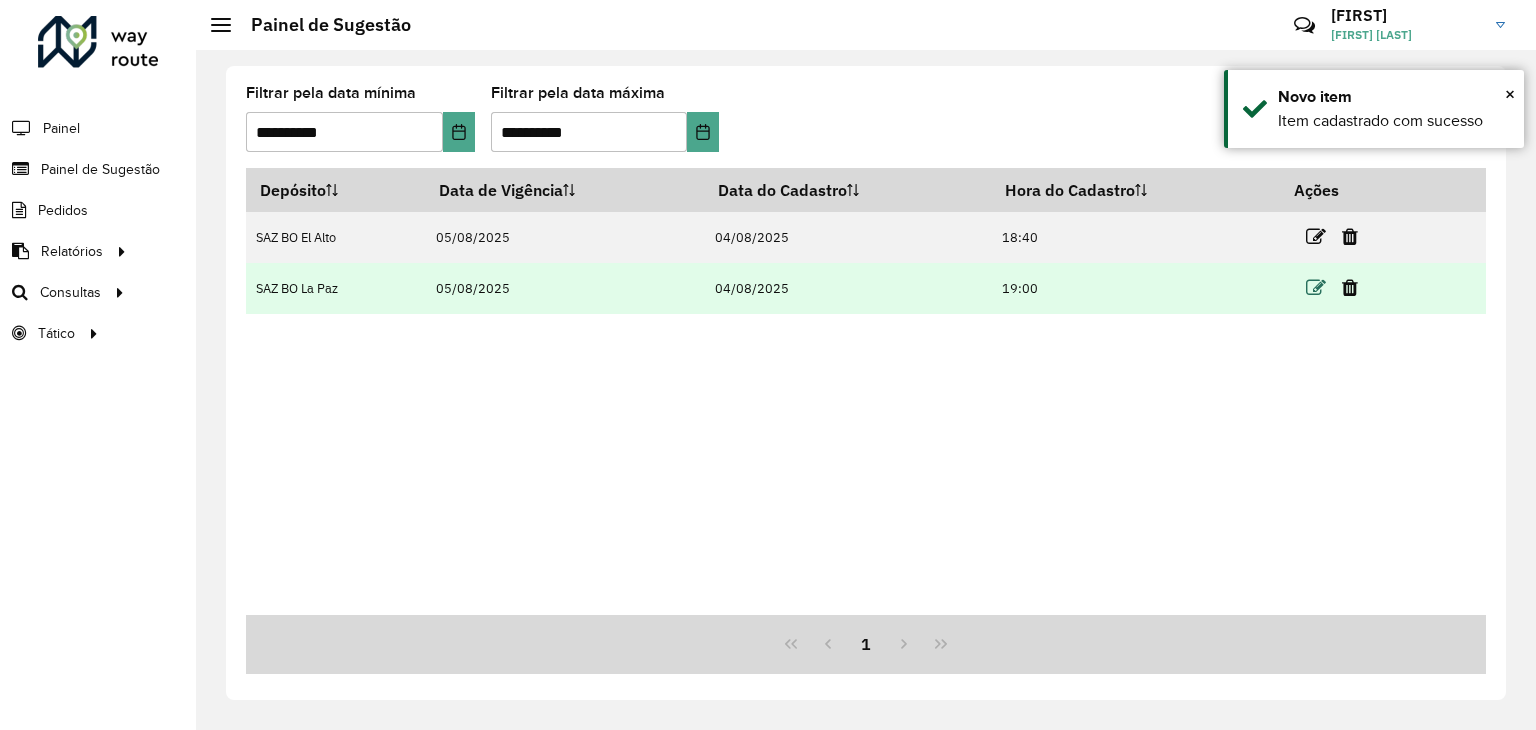 click at bounding box center [1316, 288] 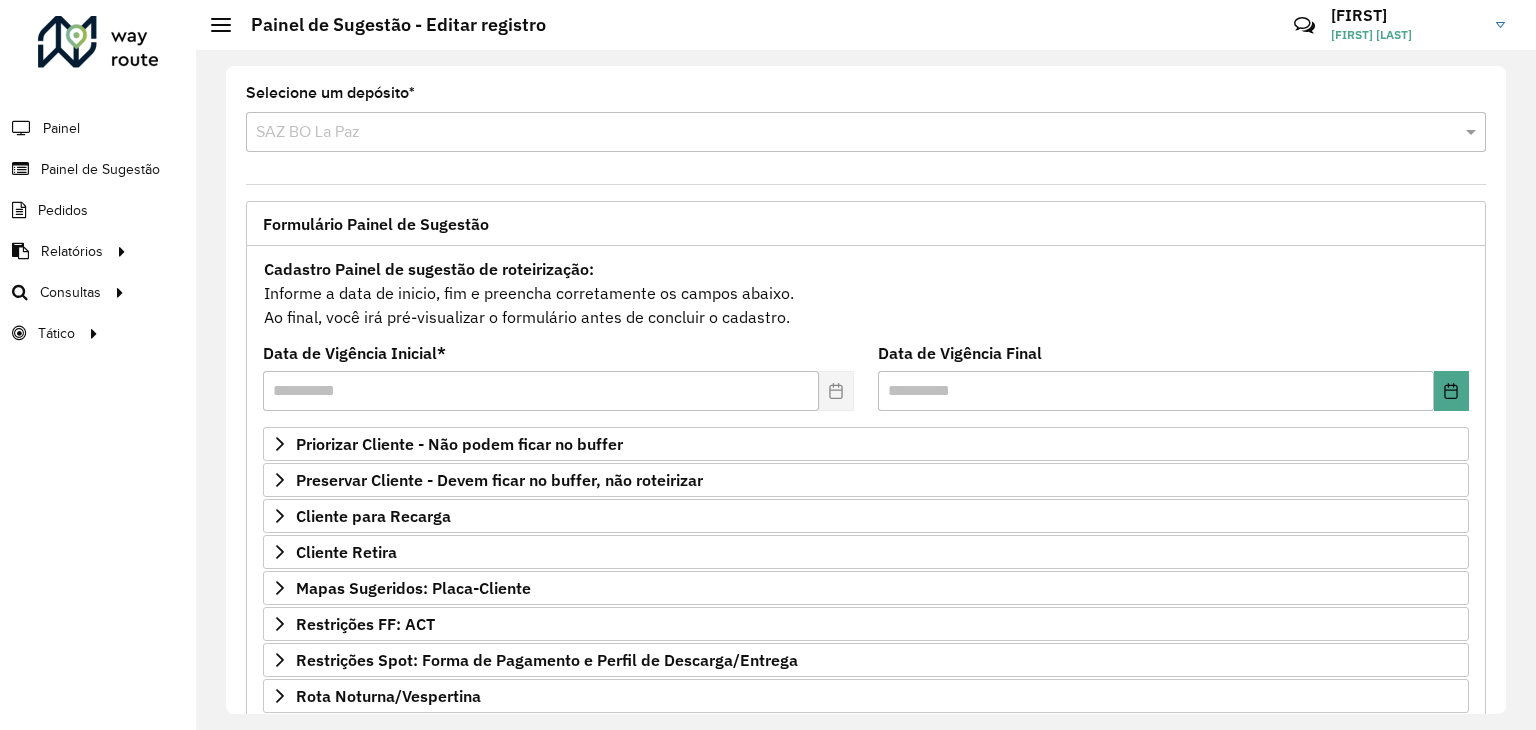scroll, scrollTop: 224, scrollLeft: 0, axis: vertical 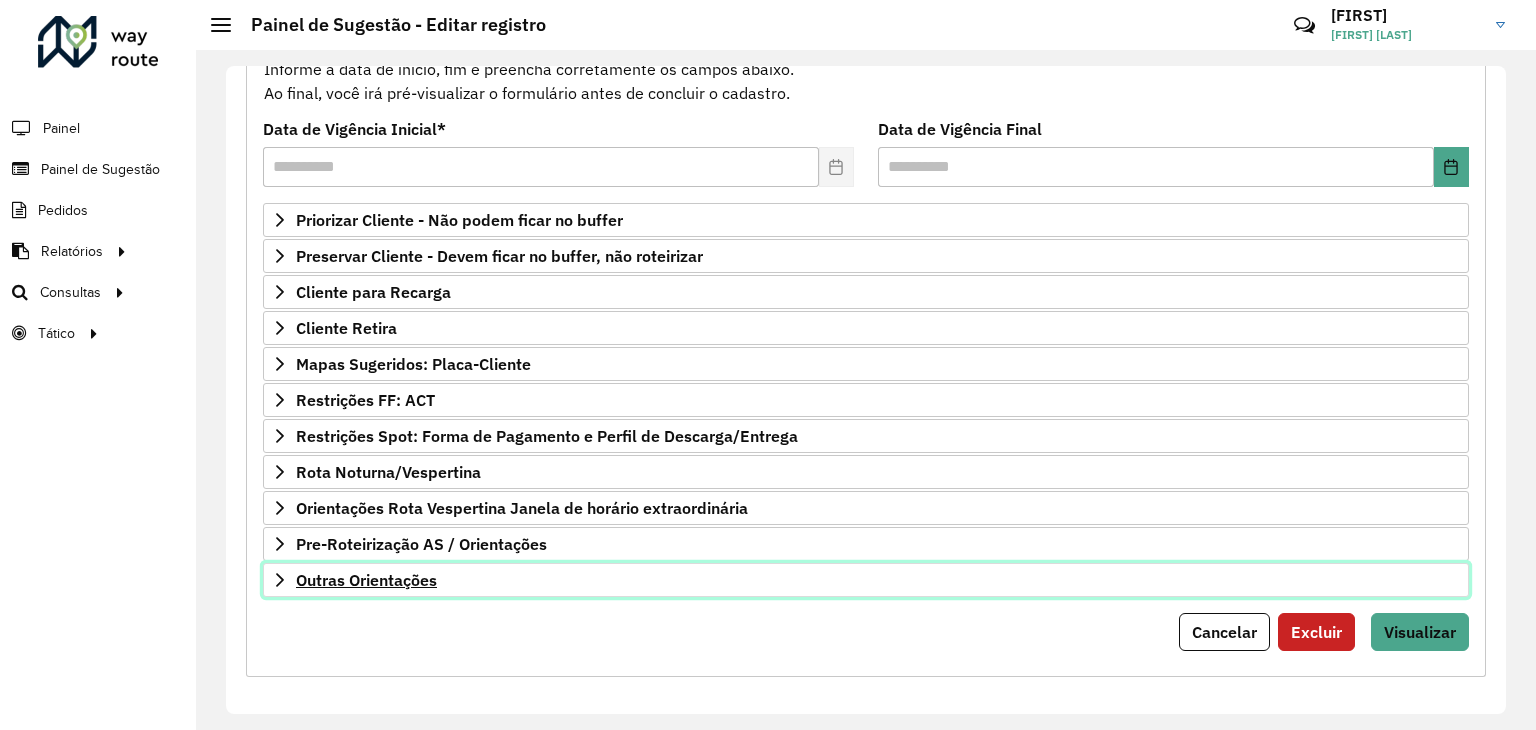 click on "Outras Orientações" at bounding box center (366, 580) 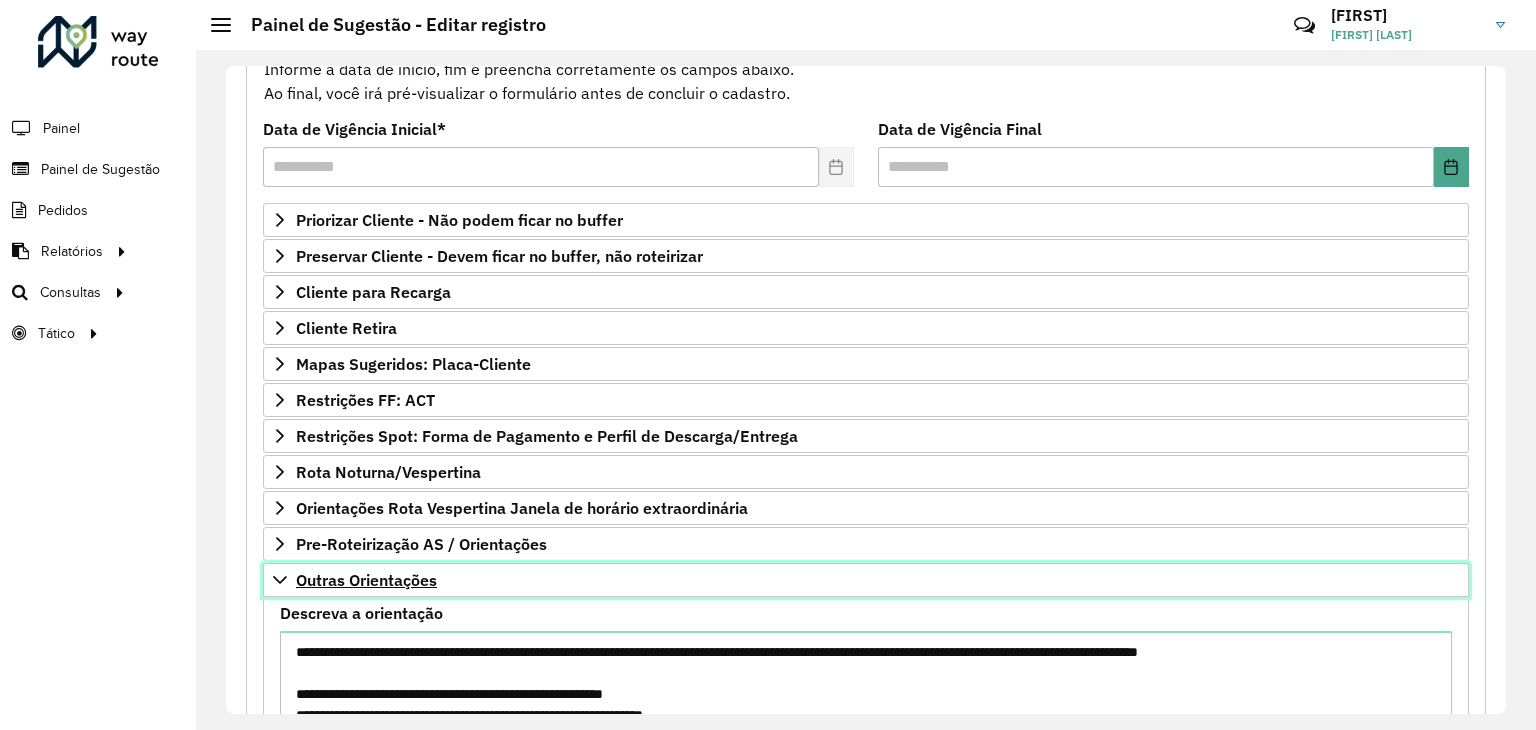 scroll, scrollTop: 453, scrollLeft: 0, axis: vertical 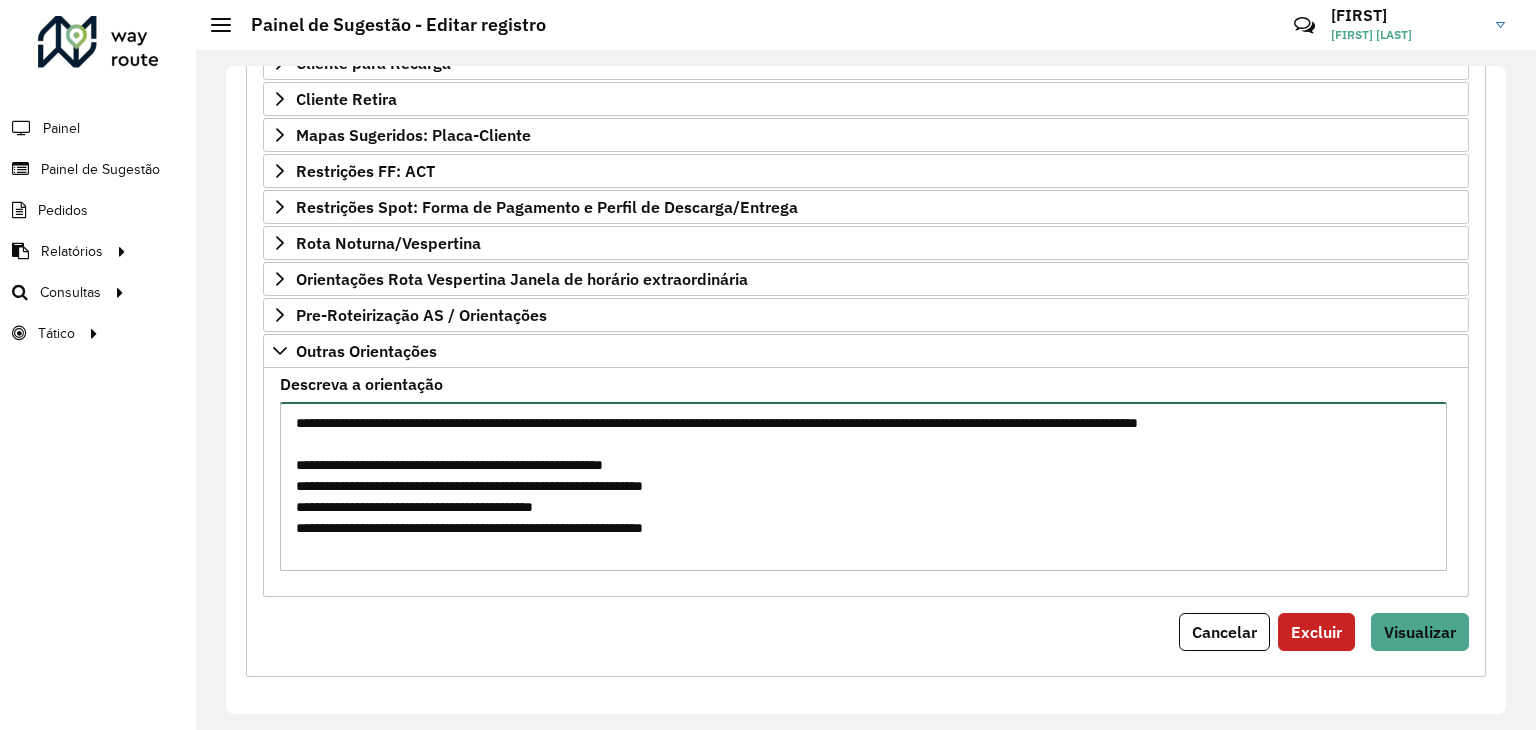click on "**********" at bounding box center [863, 486] 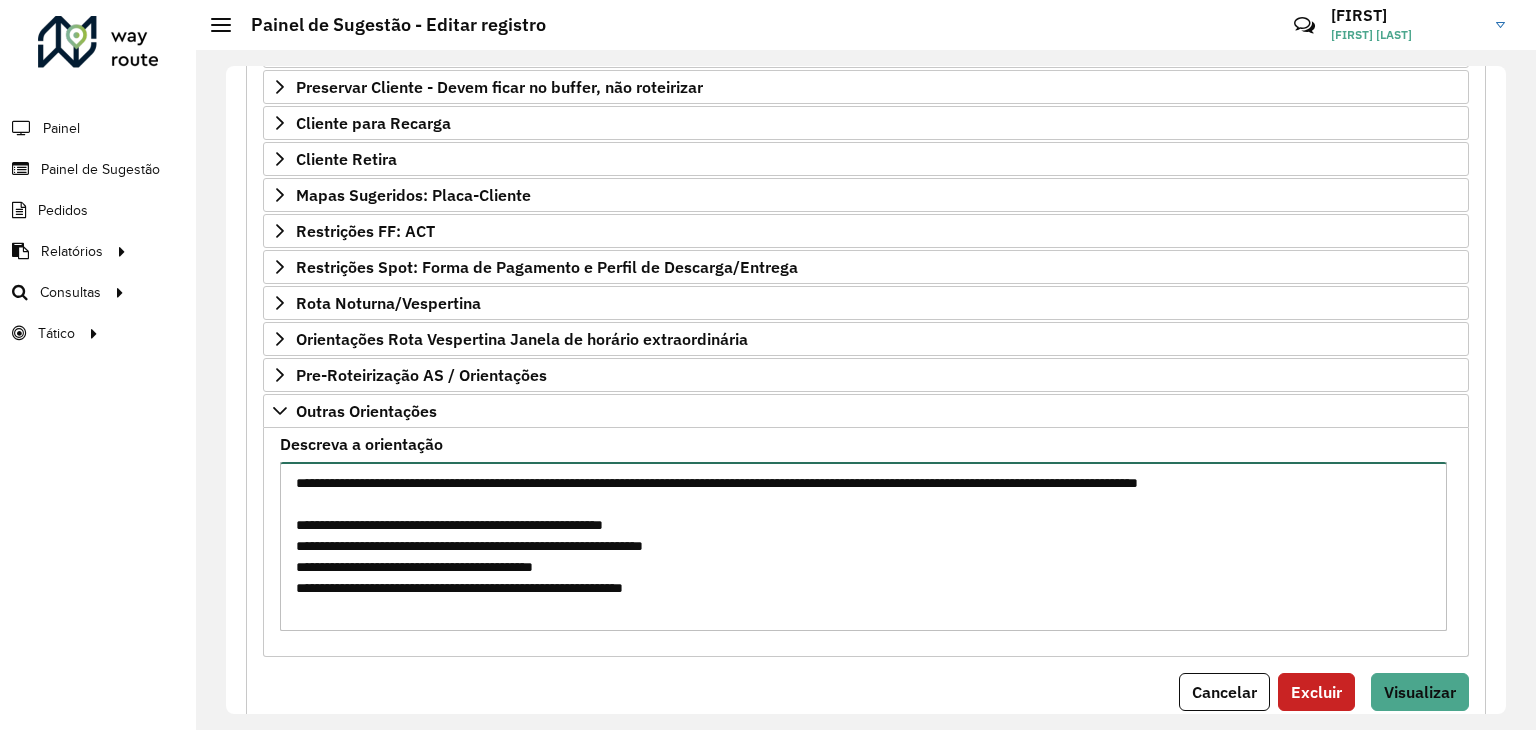 scroll, scrollTop: 453, scrollLeft: 0, axis: vertical 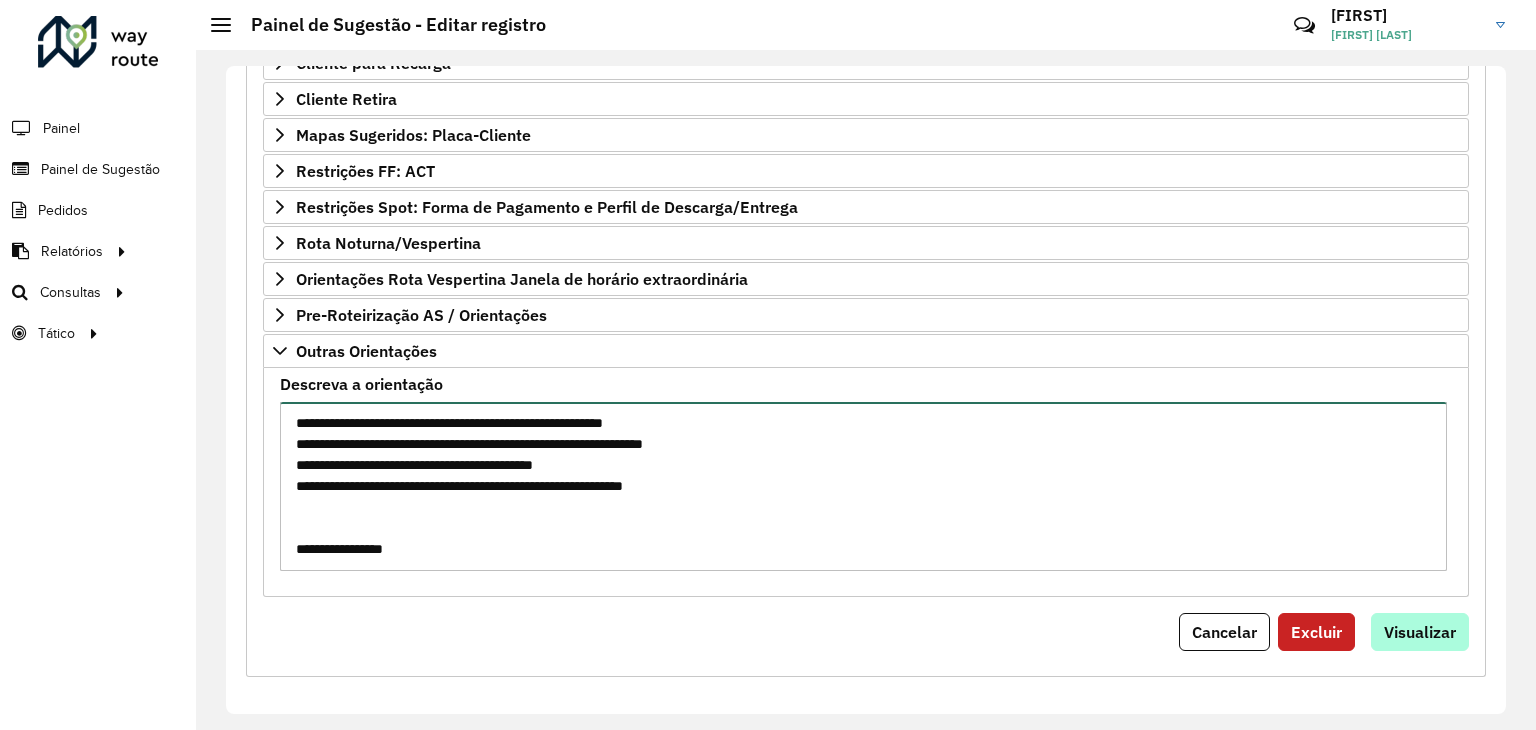 type on "**********" 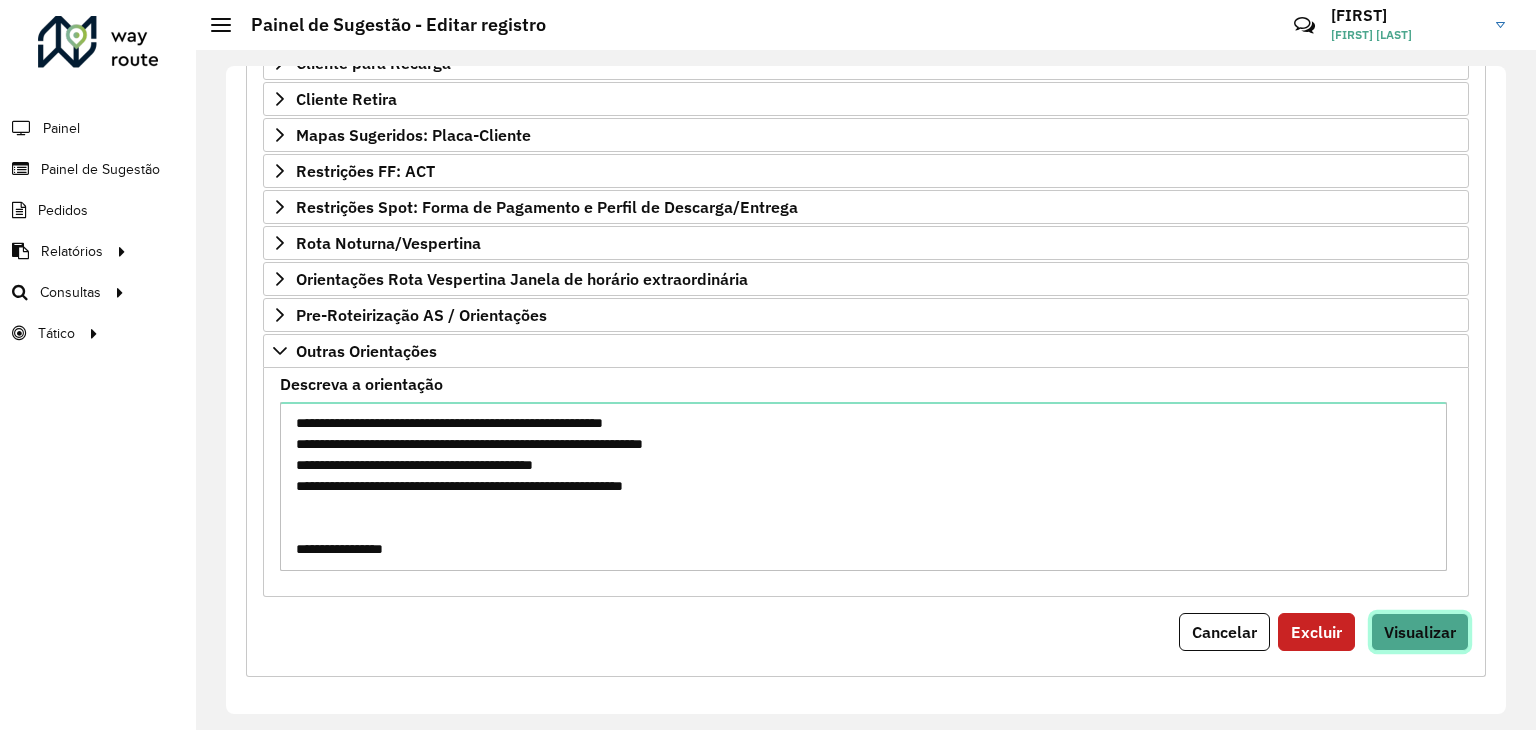 click on "Visualizar" at bounding box center (1420, 632) 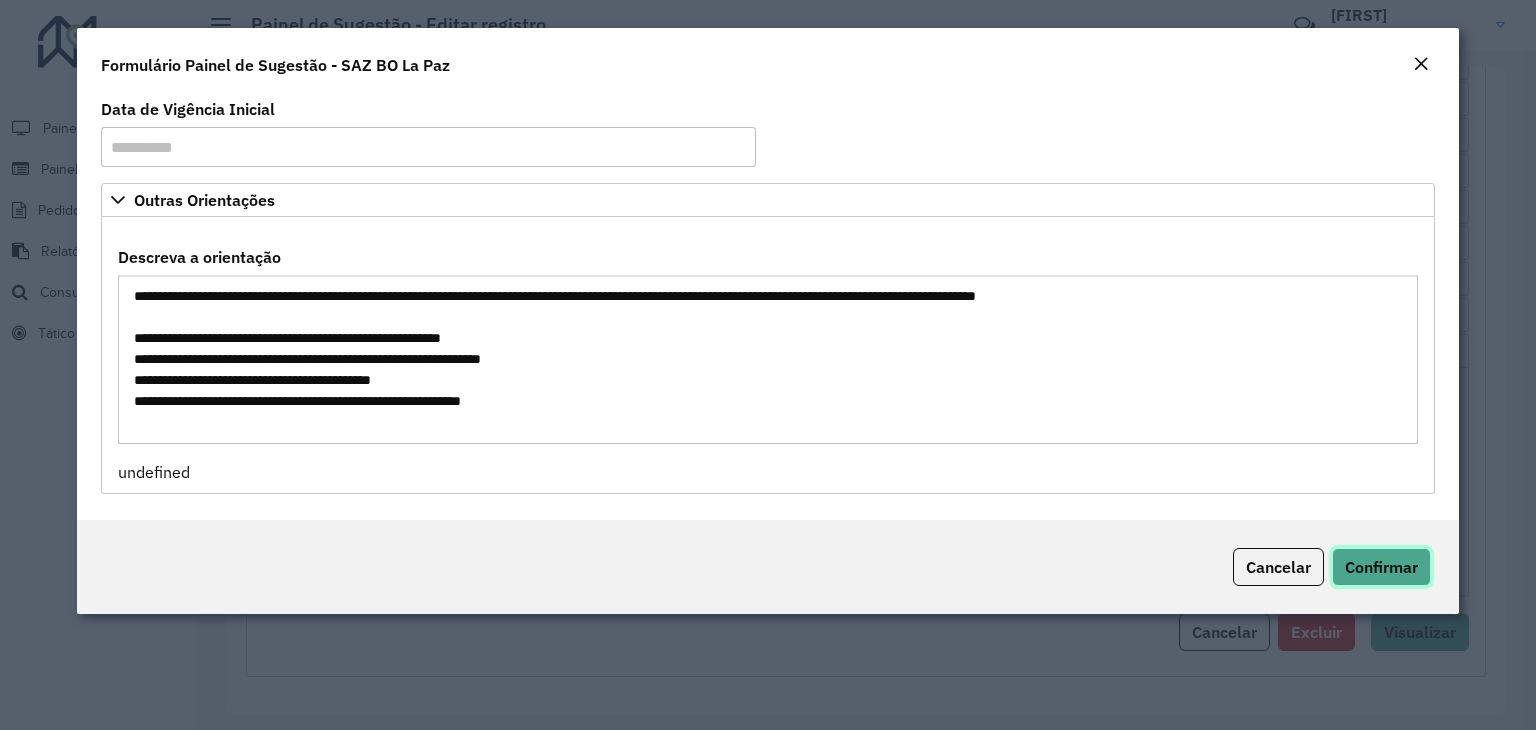 click on "Confirmar" 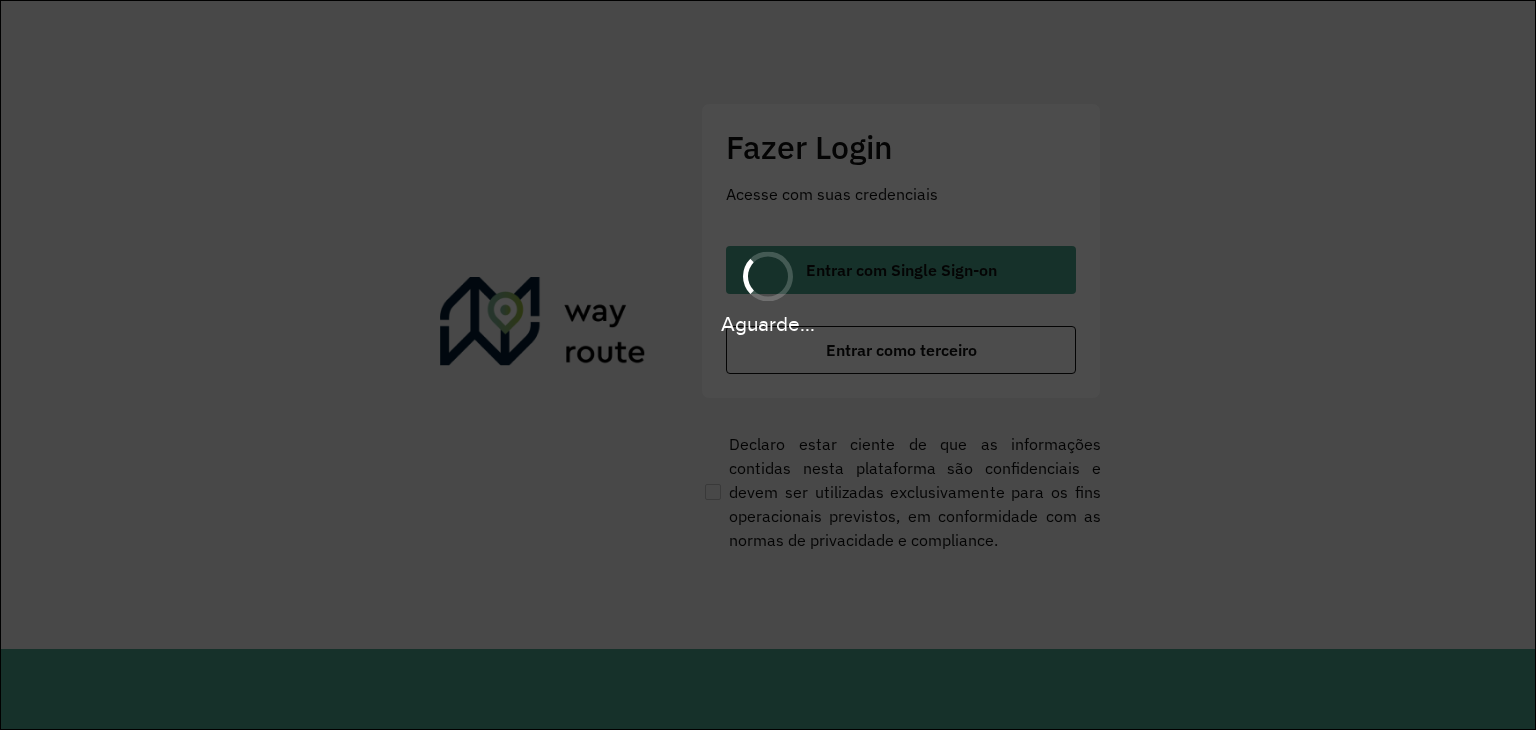 scroll, scrollTop: 0, scrollLeft: 0, axis: both 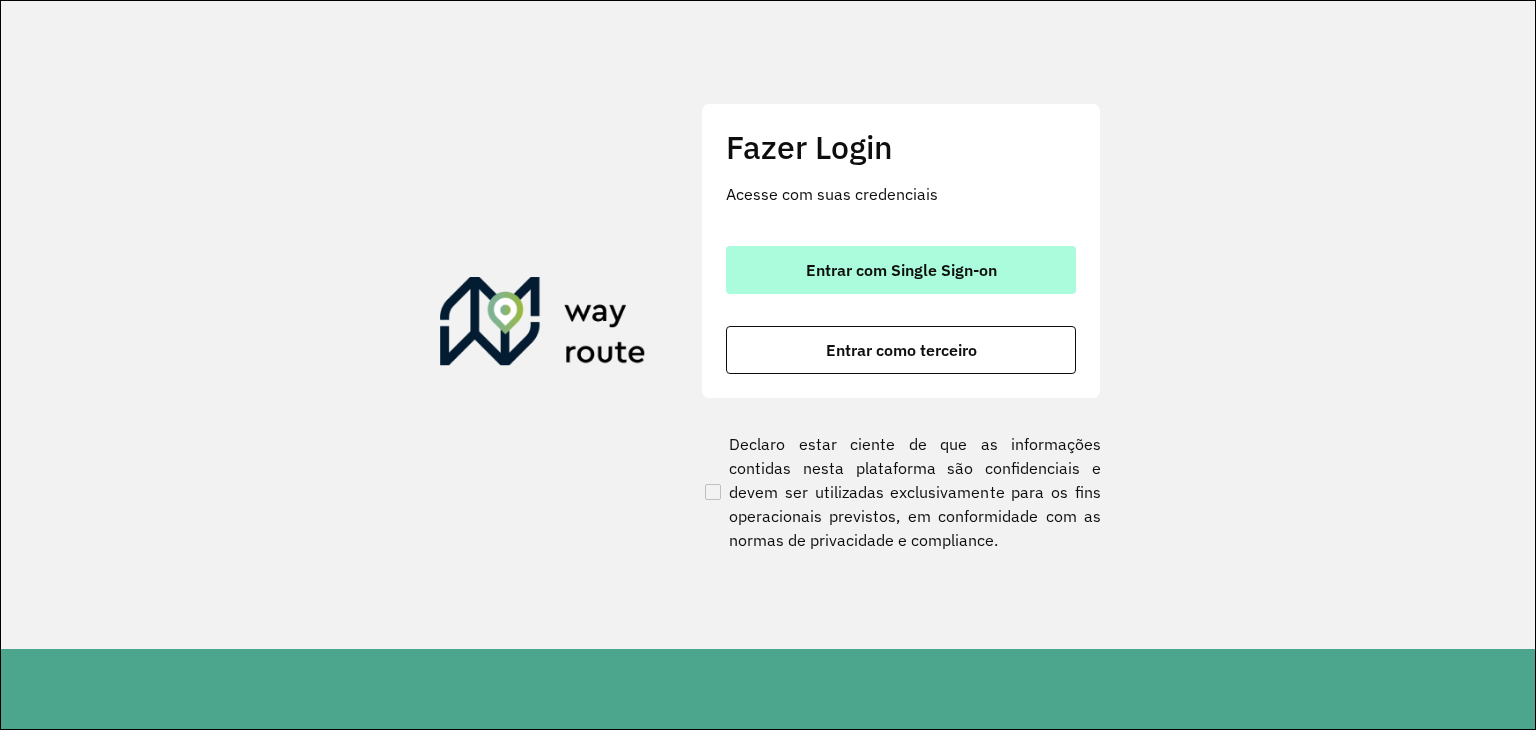click on "Entrar com Single Sign-on" at bounding box center (901, 270) 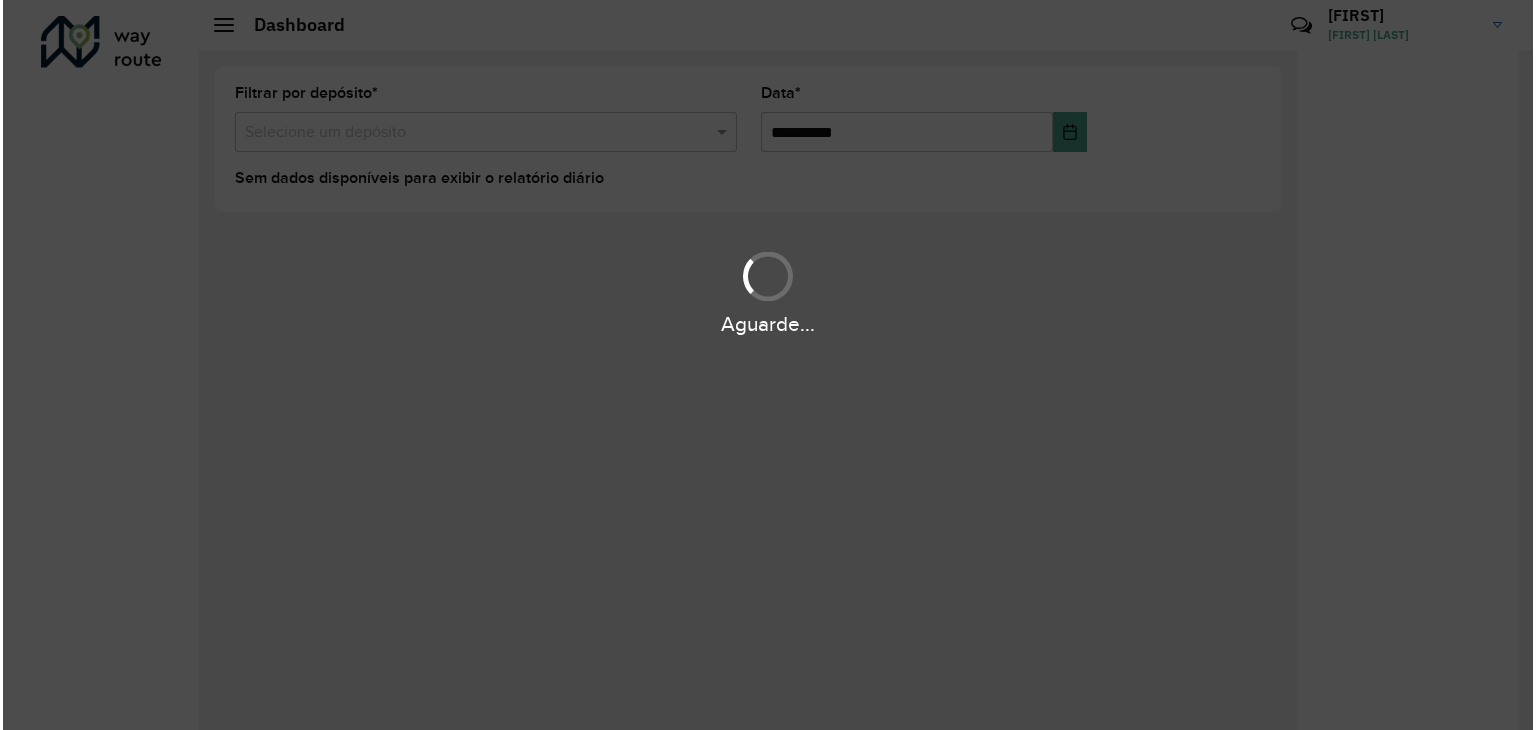 scroll, scrollTop: 0, scrollLeft: 0, axis: both 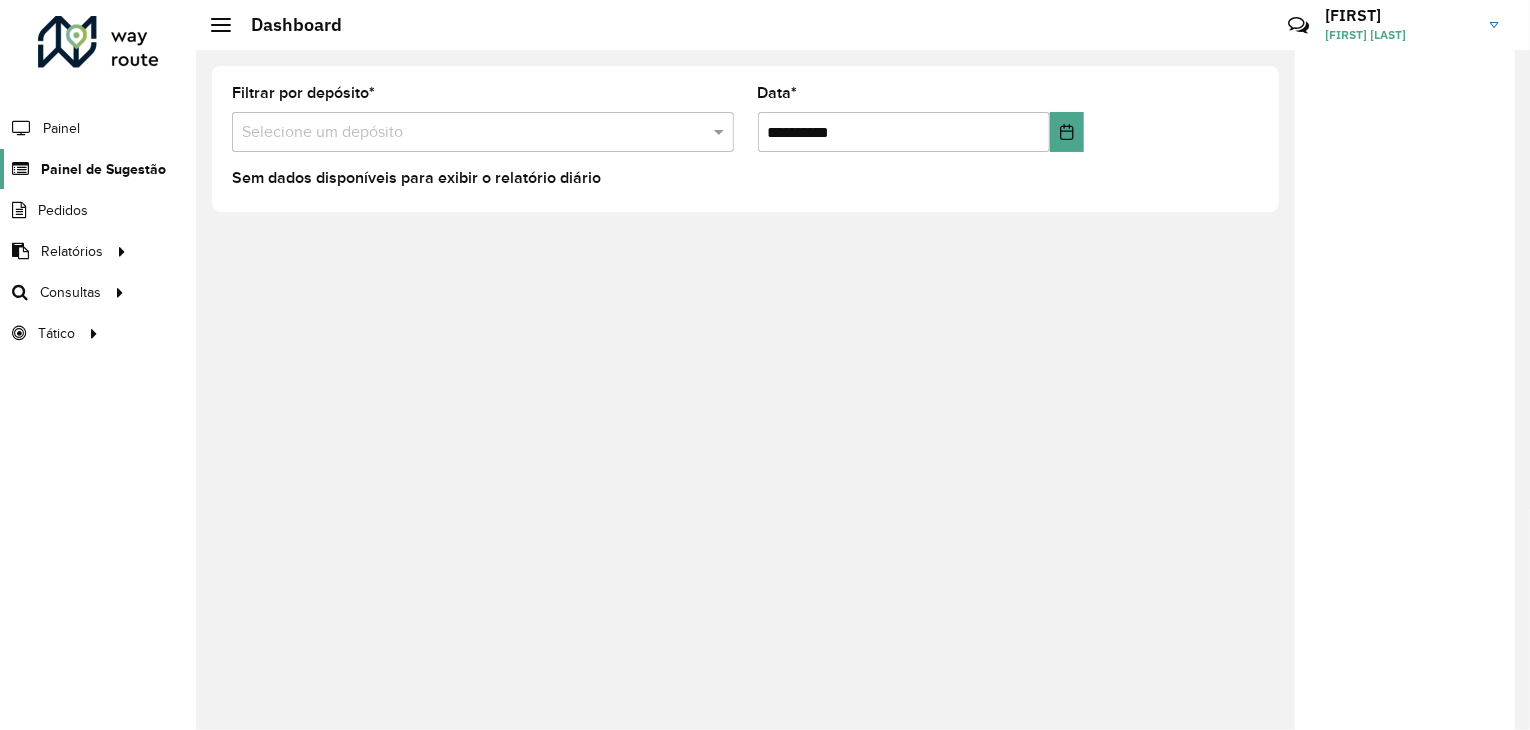 click on "Painel de Sugestão" 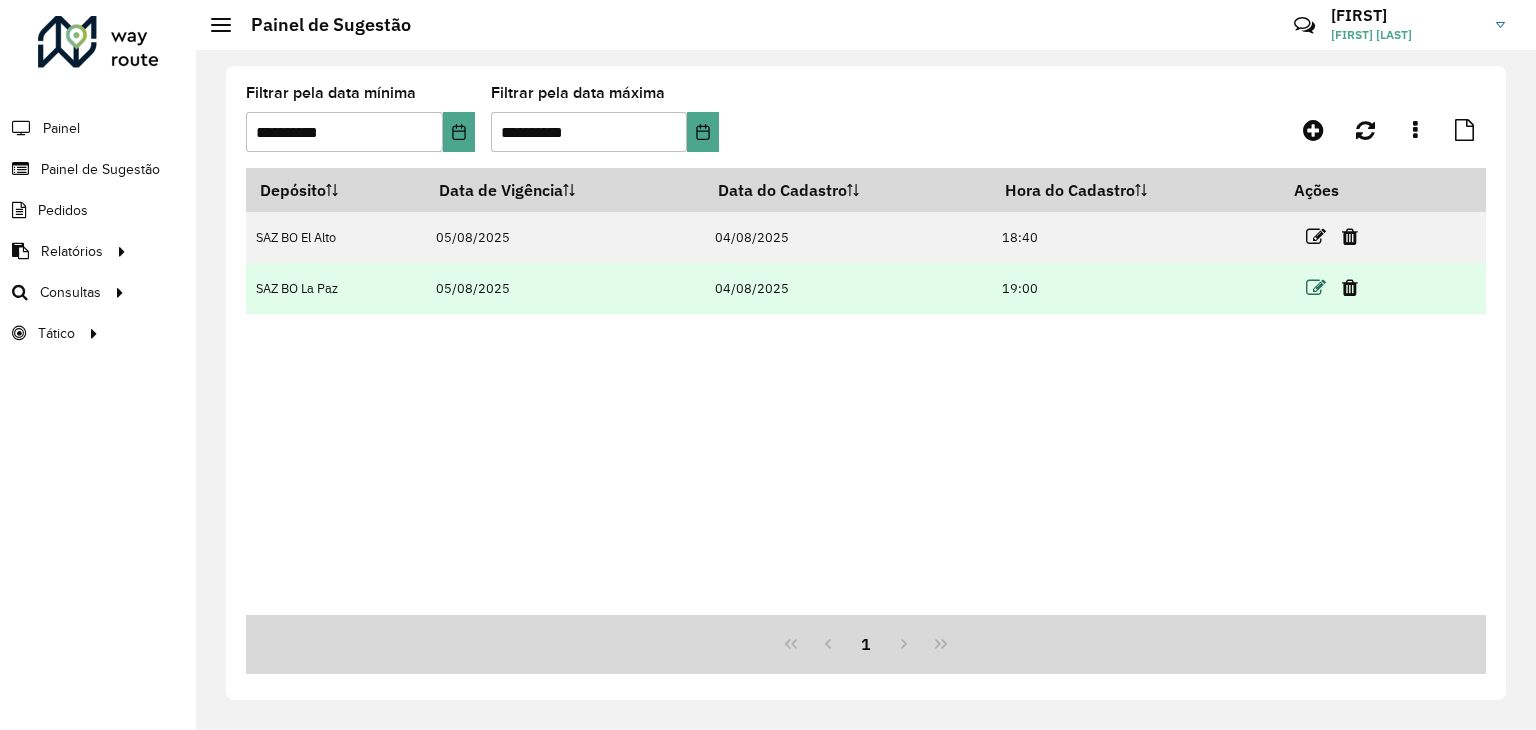 click at bounding box center (1316, 288) 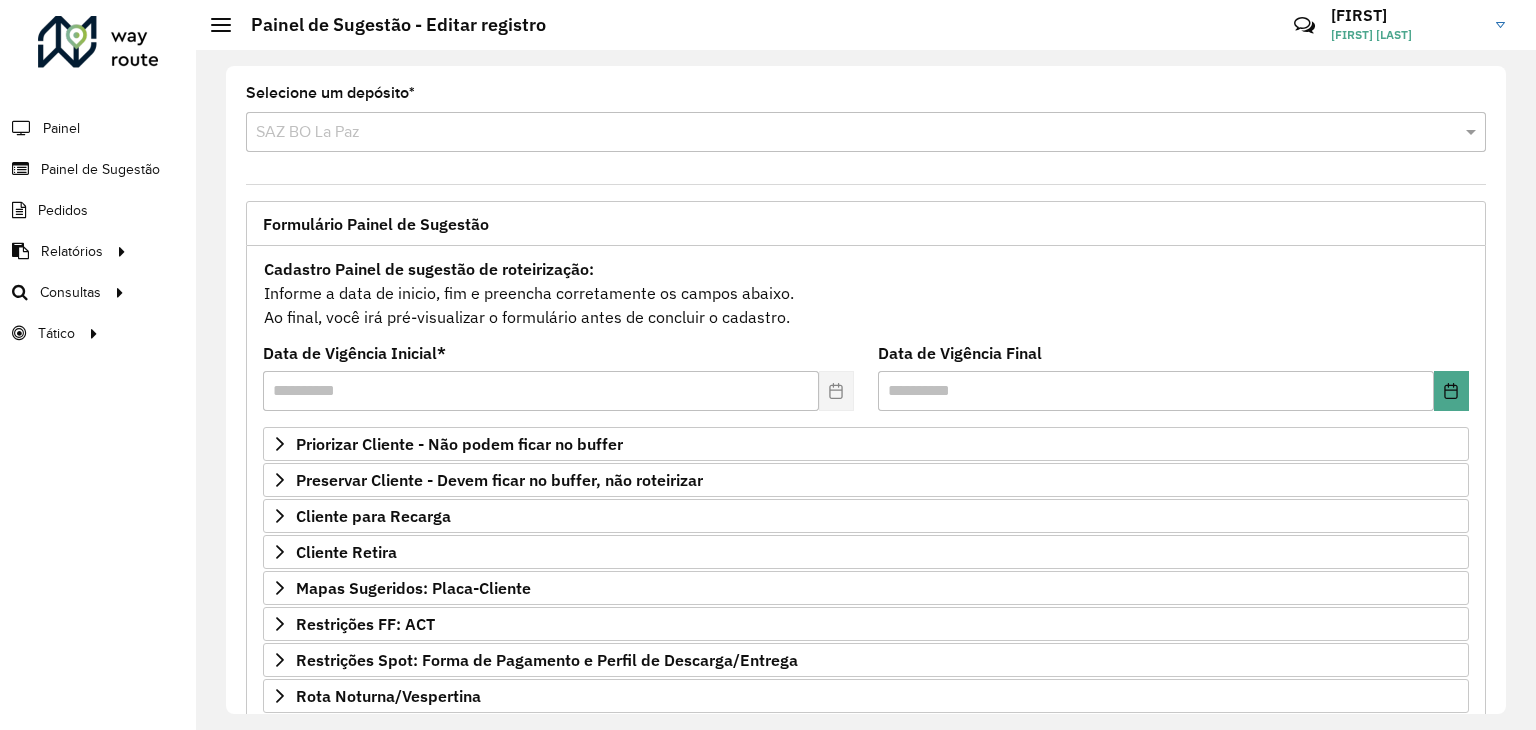 scroll, scrollTop: 224, scrollLeft: 0, axis: vertical 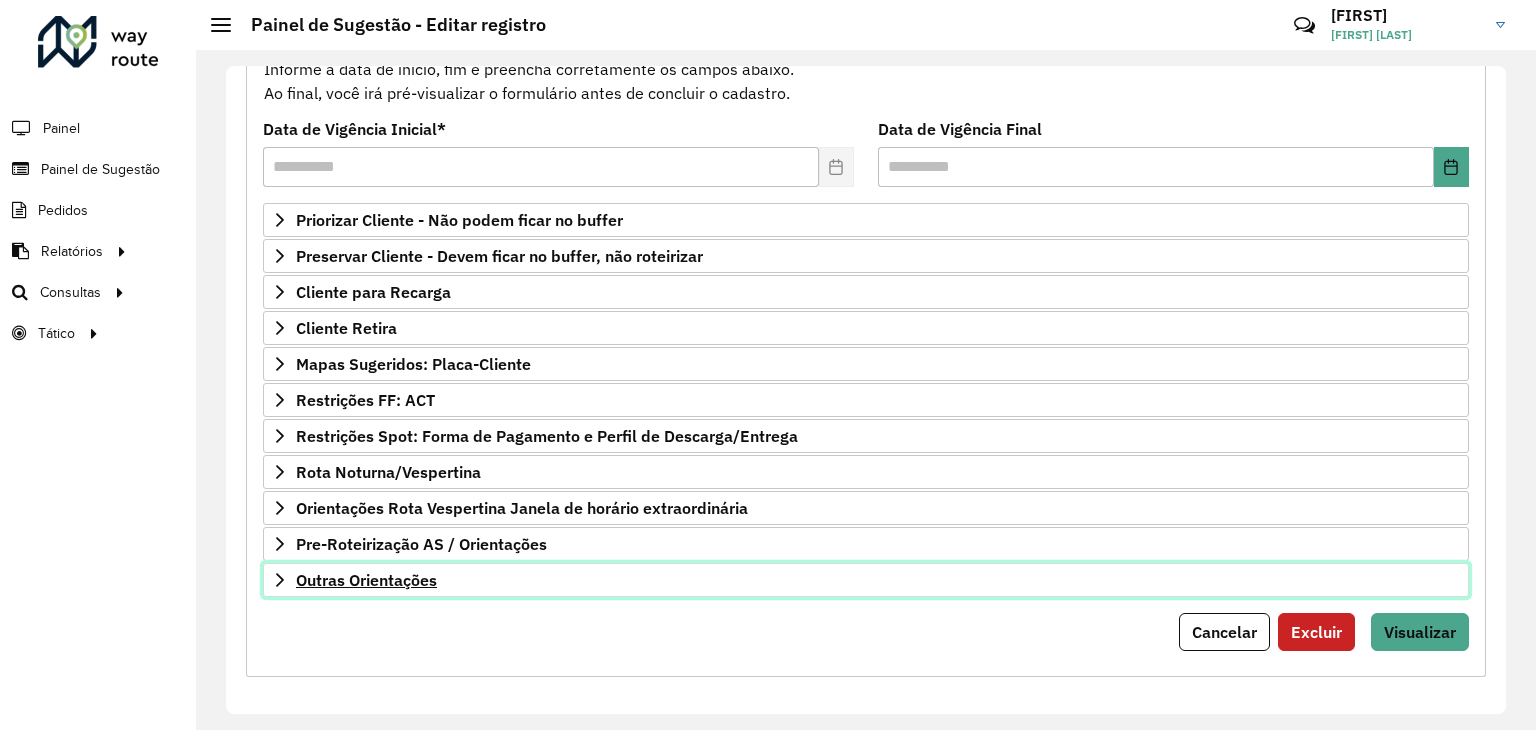 click on "Outras Orientações" at bounding box center (366, 580) 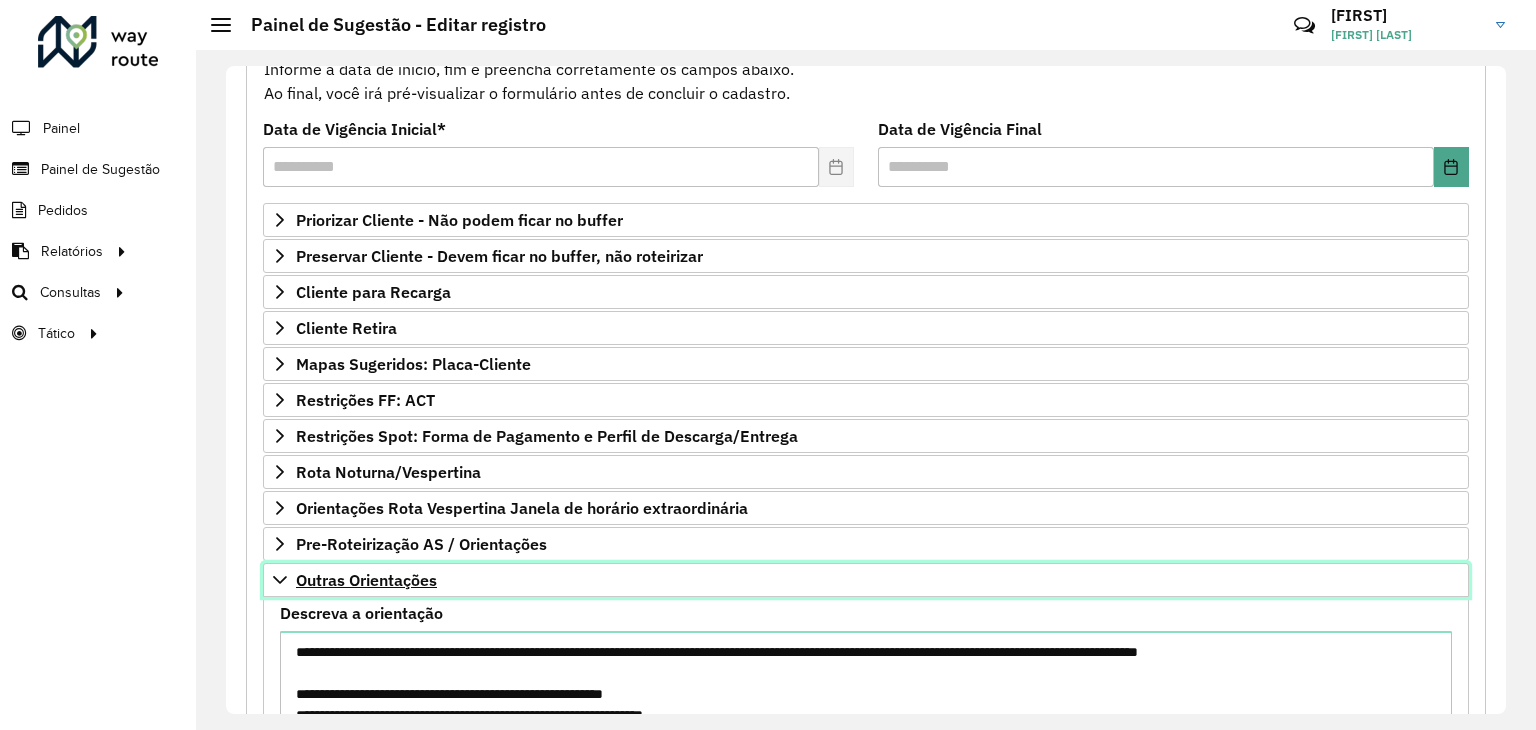 scroll, scrollTop: 453, scrollLeft: 0, axis: vertical 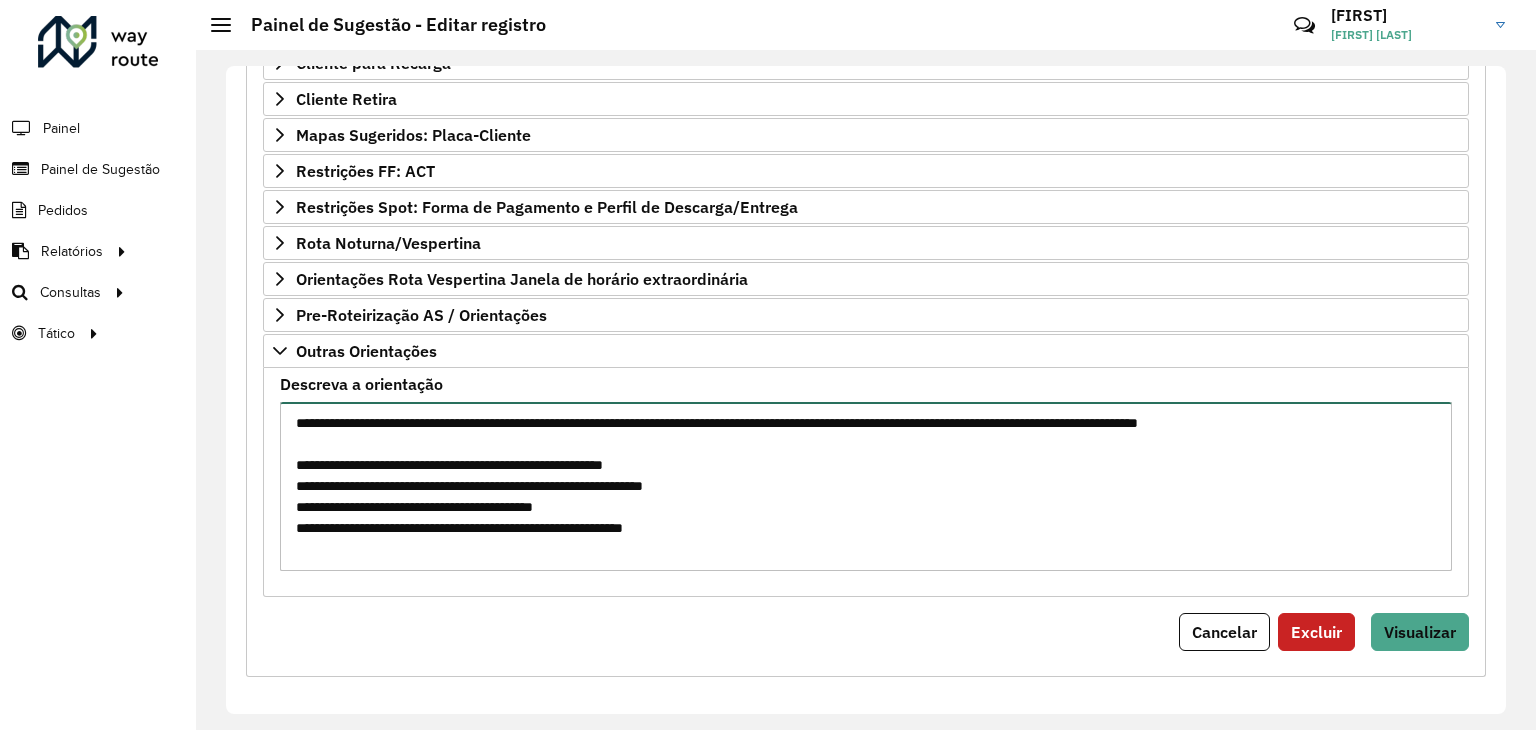 click on "**********" at bounding box center [866, 486] 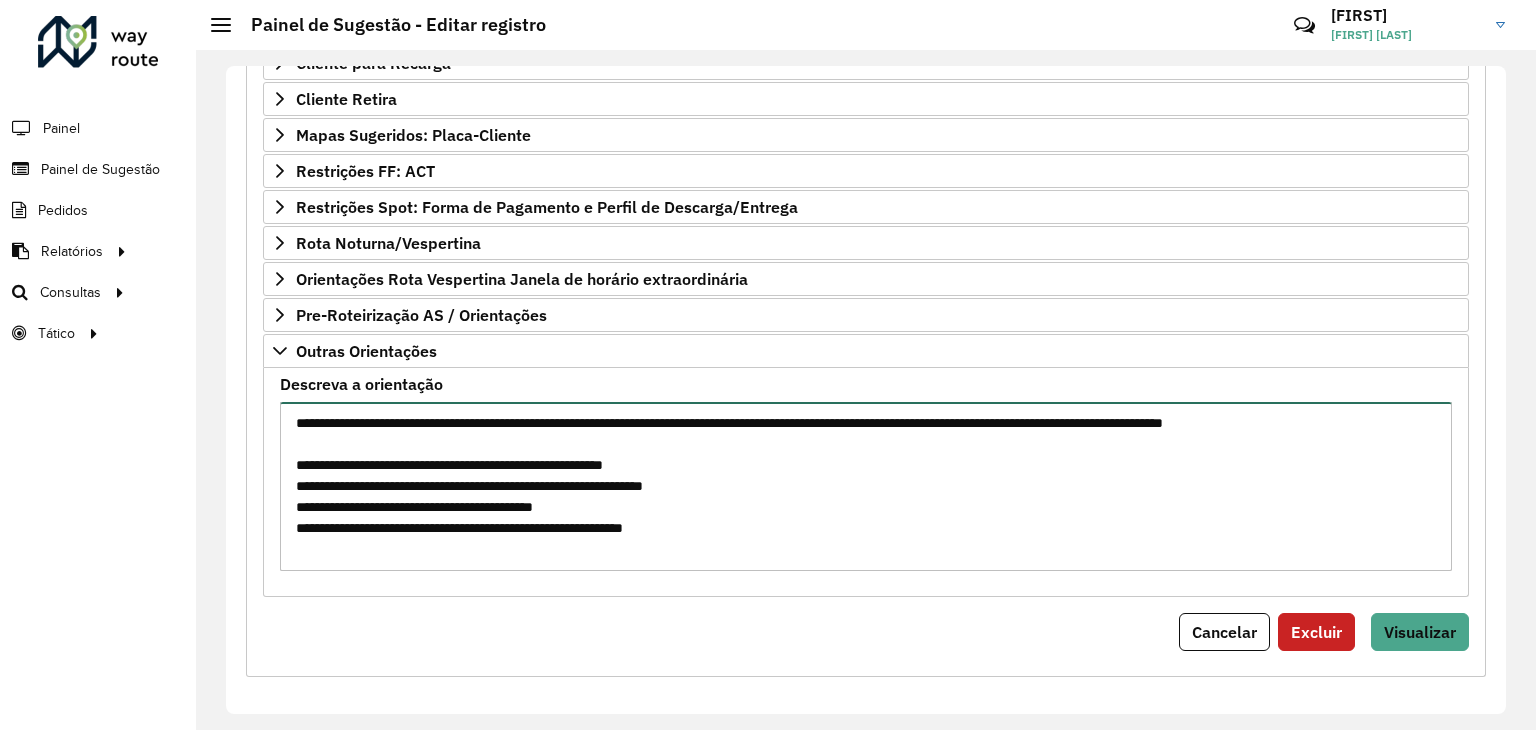 click on "**********" at bounding box center (866, 486) 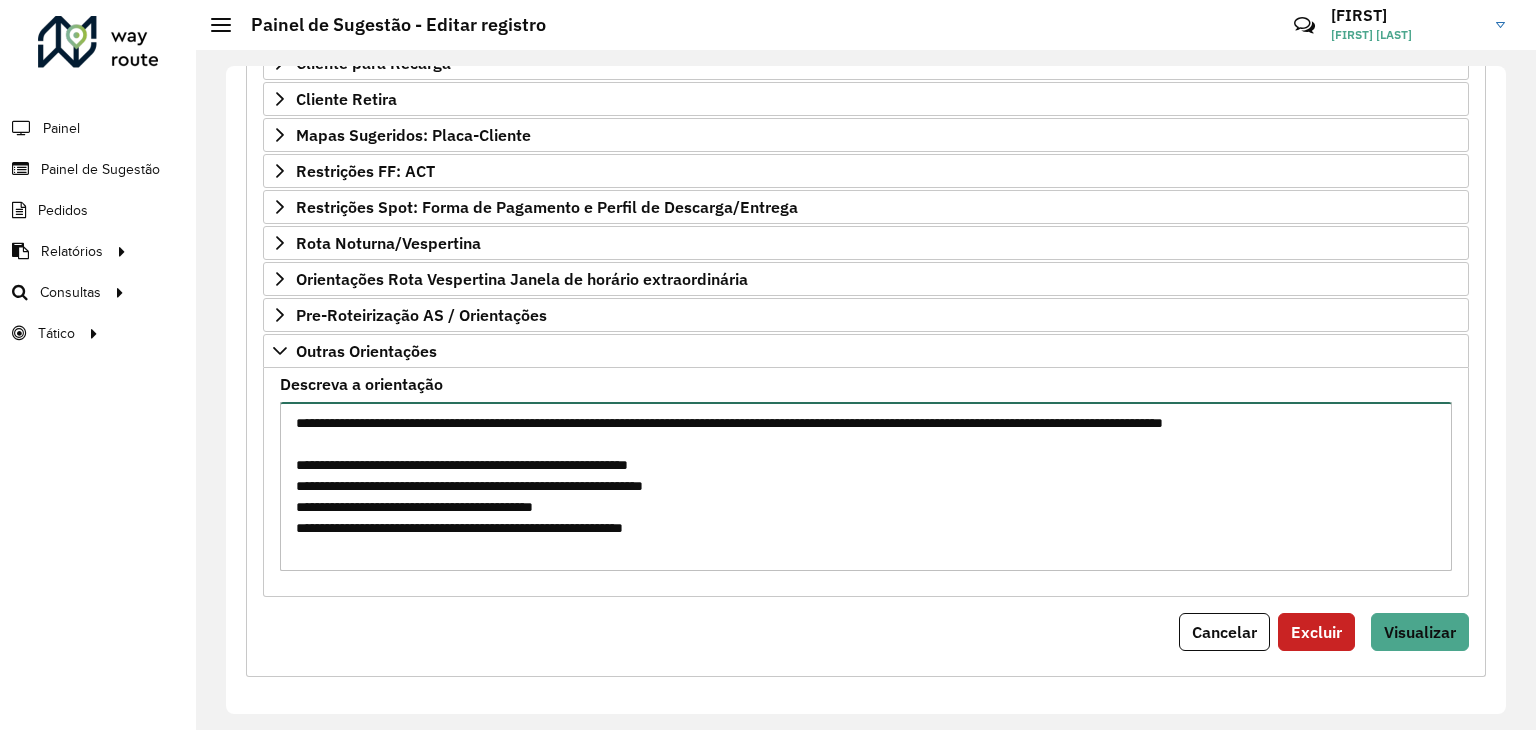 click on "**********" at bounding box center (866, 486) 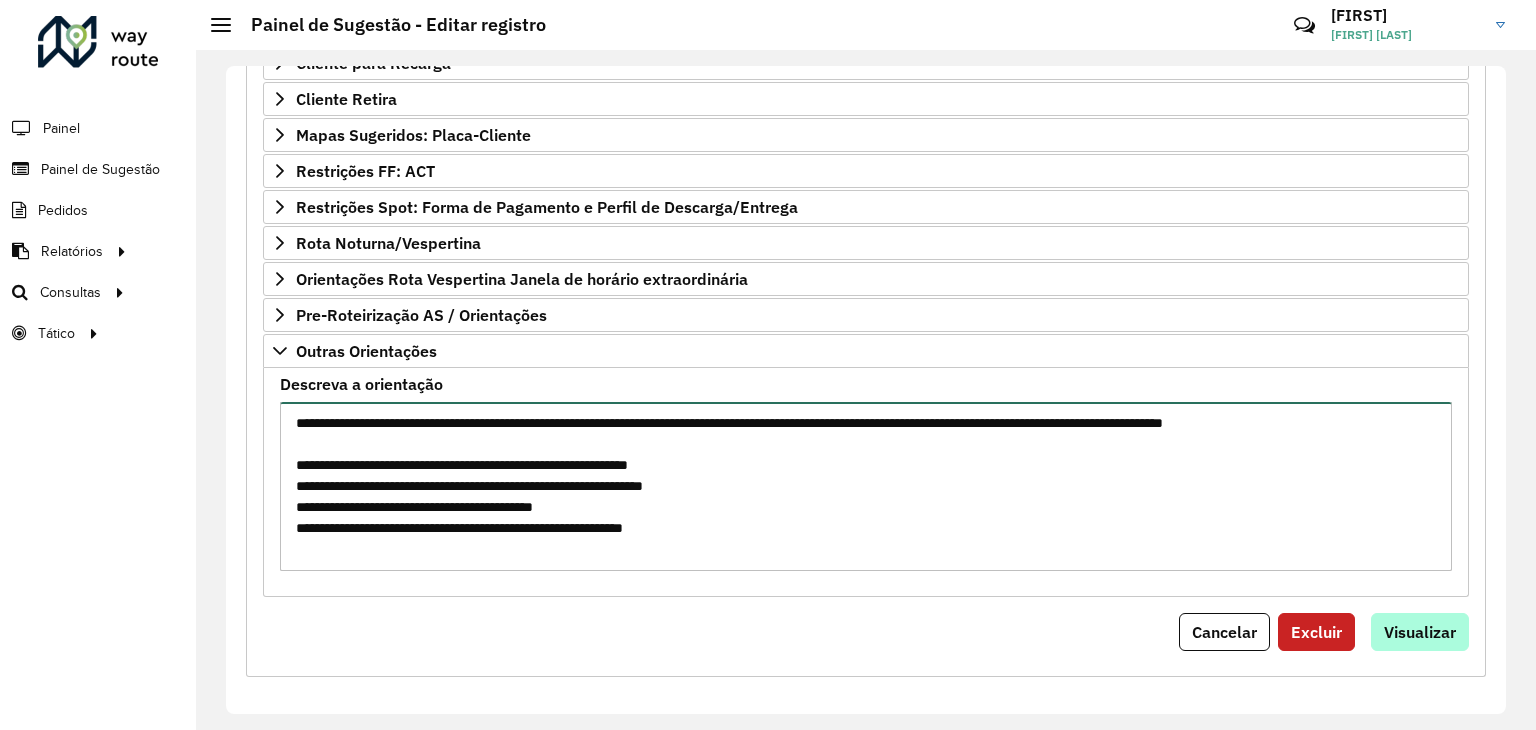 type on "**********" 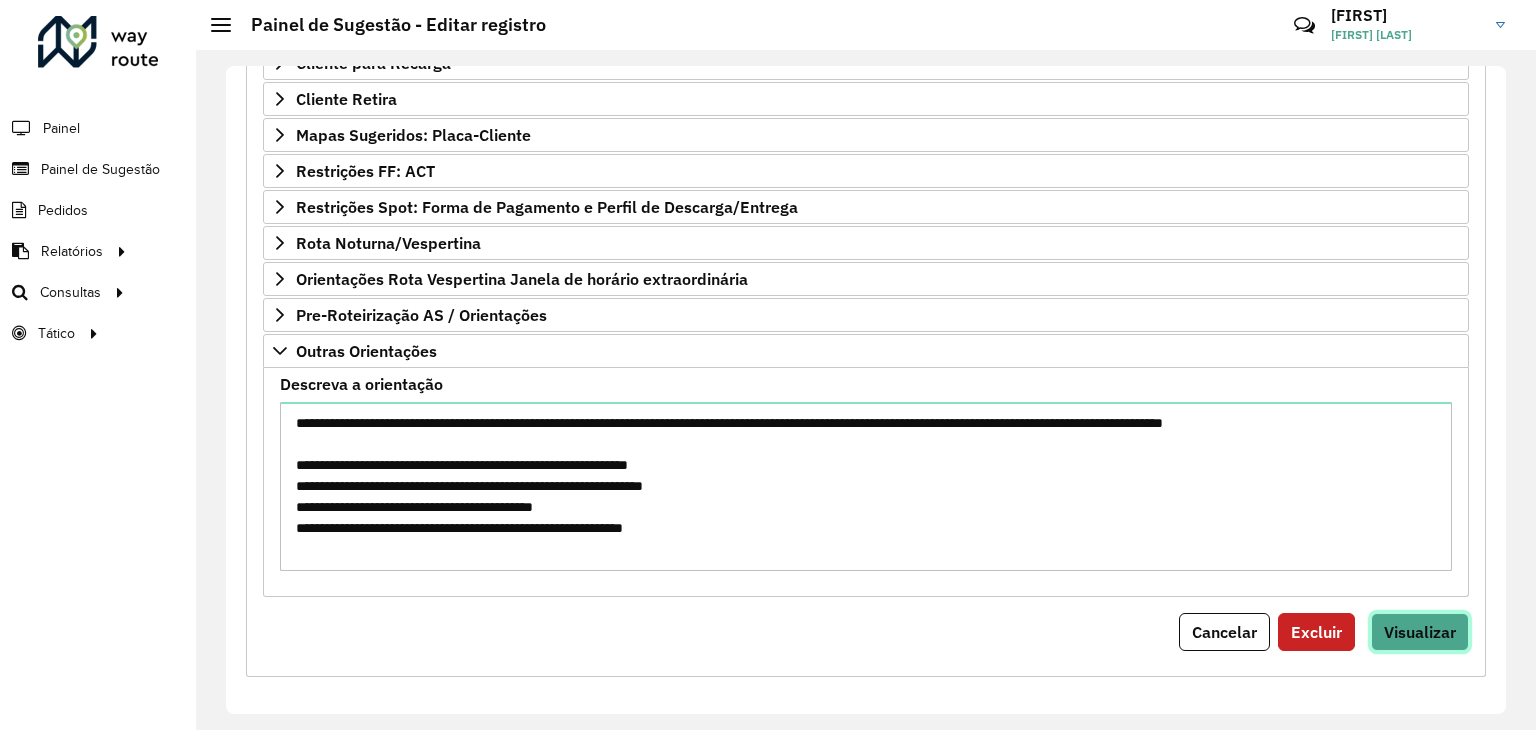 click on "Visualizar" at bounding box center [1420, 632] 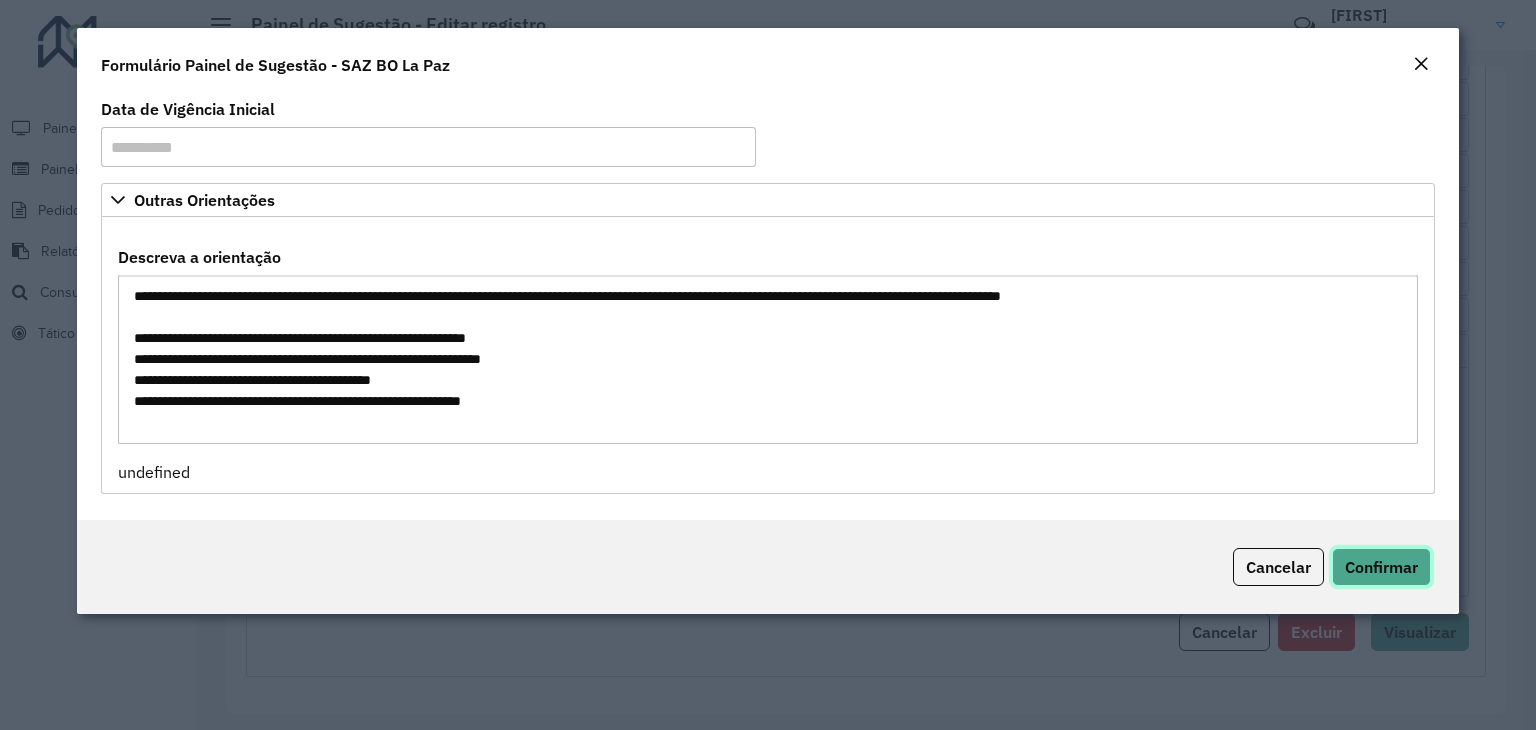 click on "Confirmar" 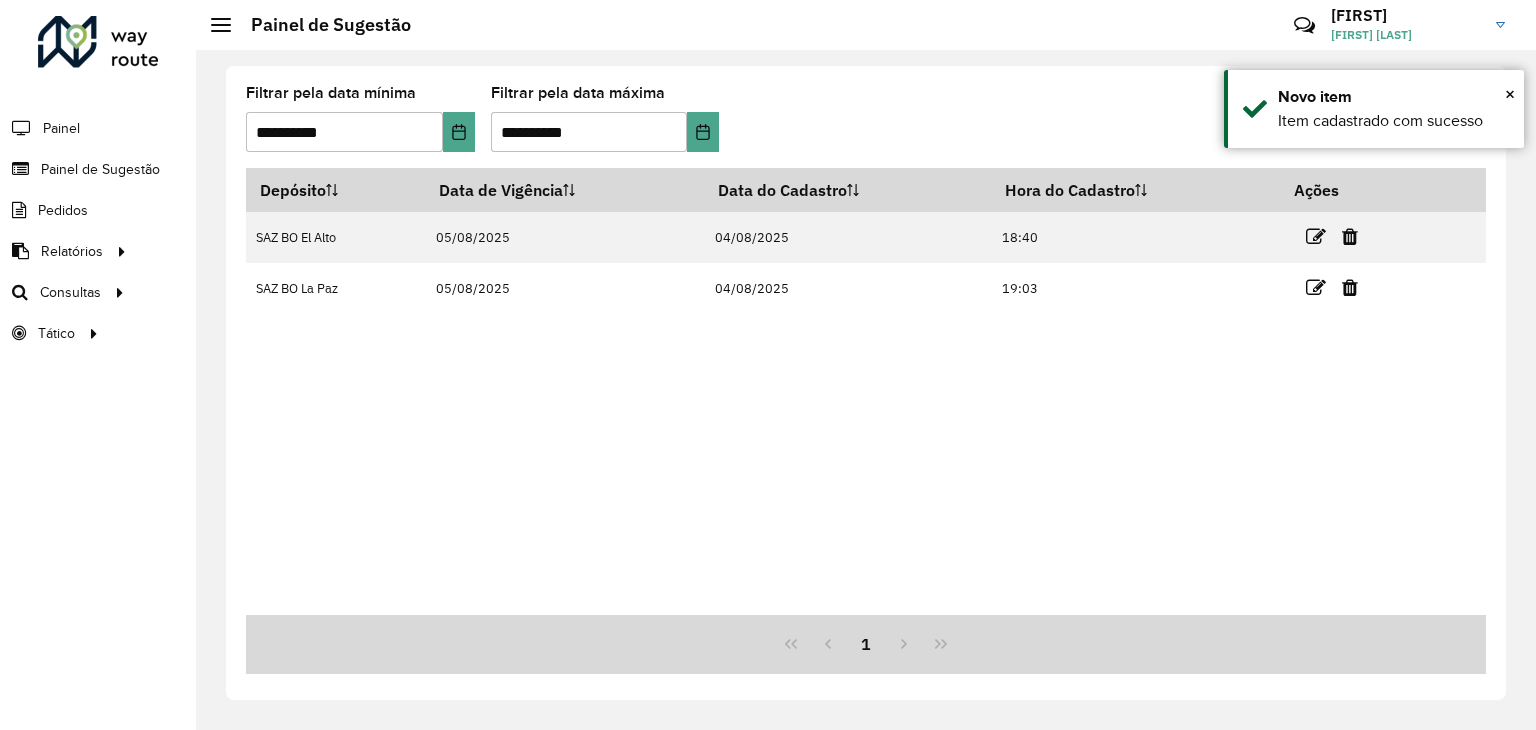 click on "Depósito   Data de Vigência   Data do Cadastro   Hora do Cadastro   Ações   SAZ BO El Alto   05/08/2025   04/08/2025   18:40   SAZ BO La Paz   05/08/2025   04/08/2025   19:03" at bounding box center [866, 391] 